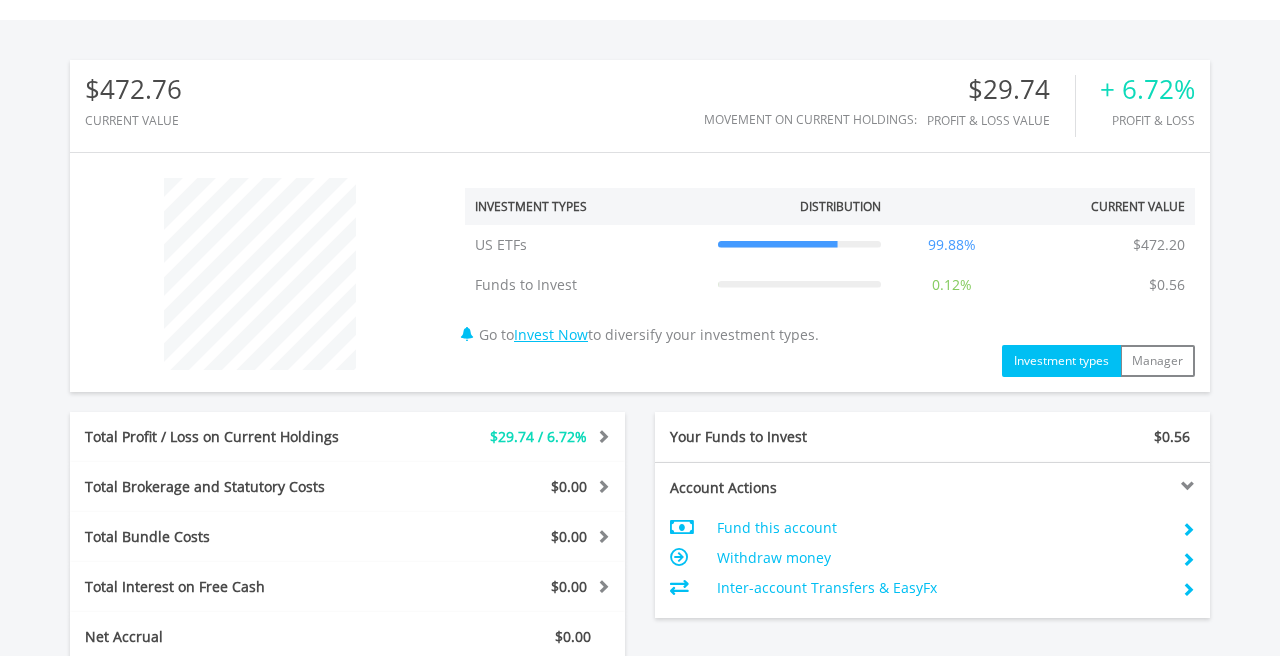scroll, scrollTop: 629, scrollLeft: 0, axis: vertical 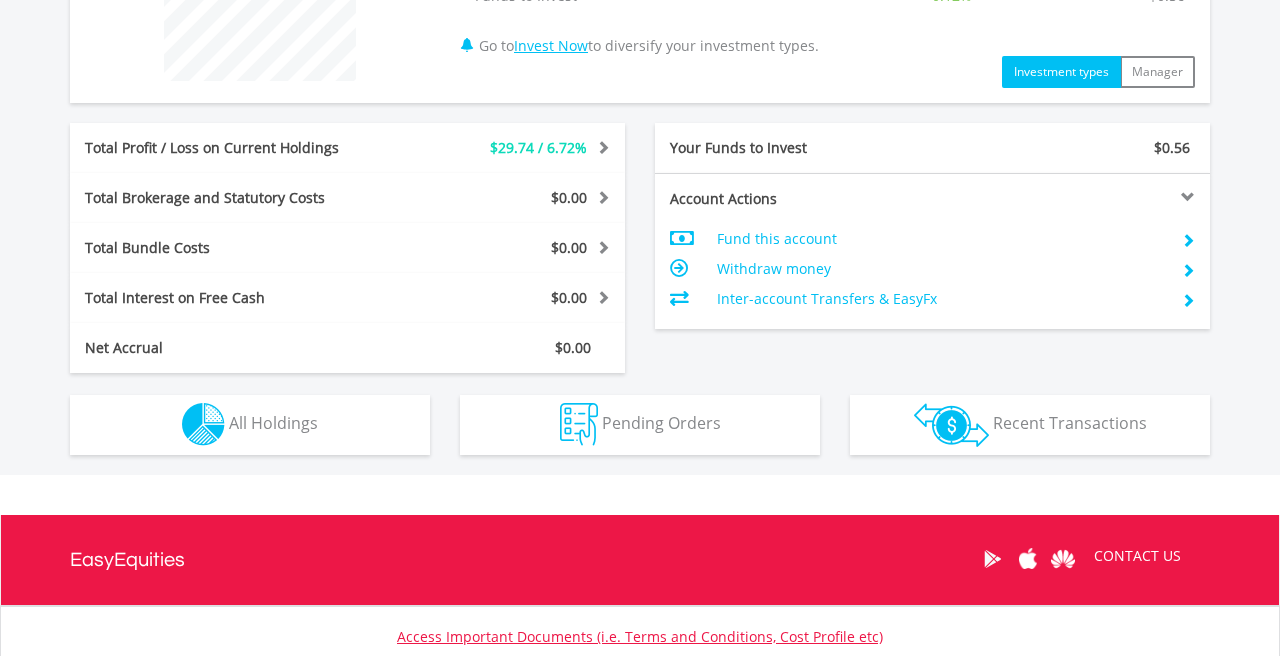 click on "Fund this account" at bounding box center [941, 239] 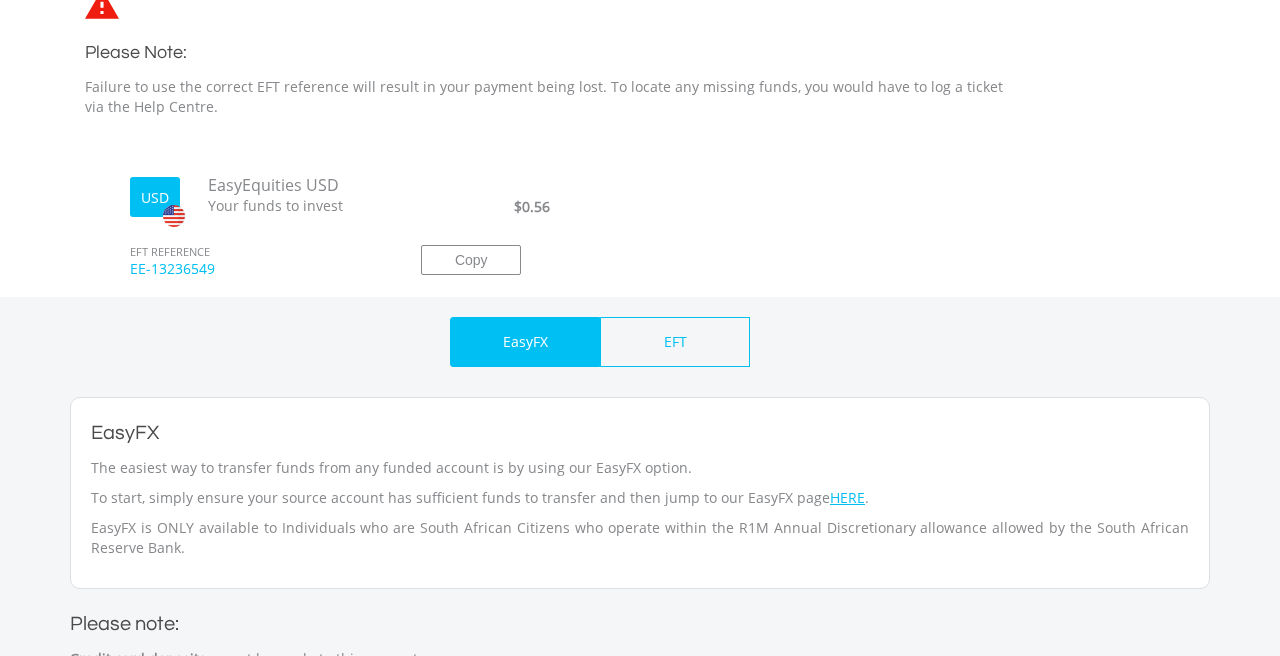 scroll, scrollTop: 622, scrollLeft: 0, axis: vertical 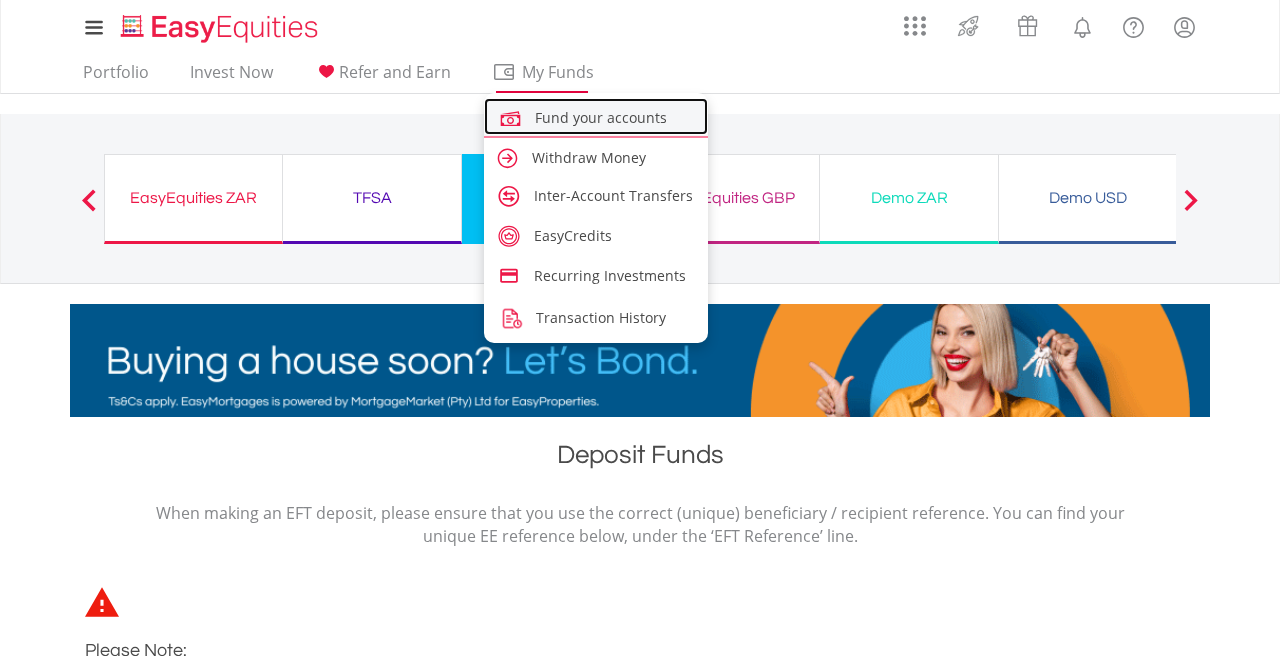click on "Fund your accounts" at bounding box center [596, 116] 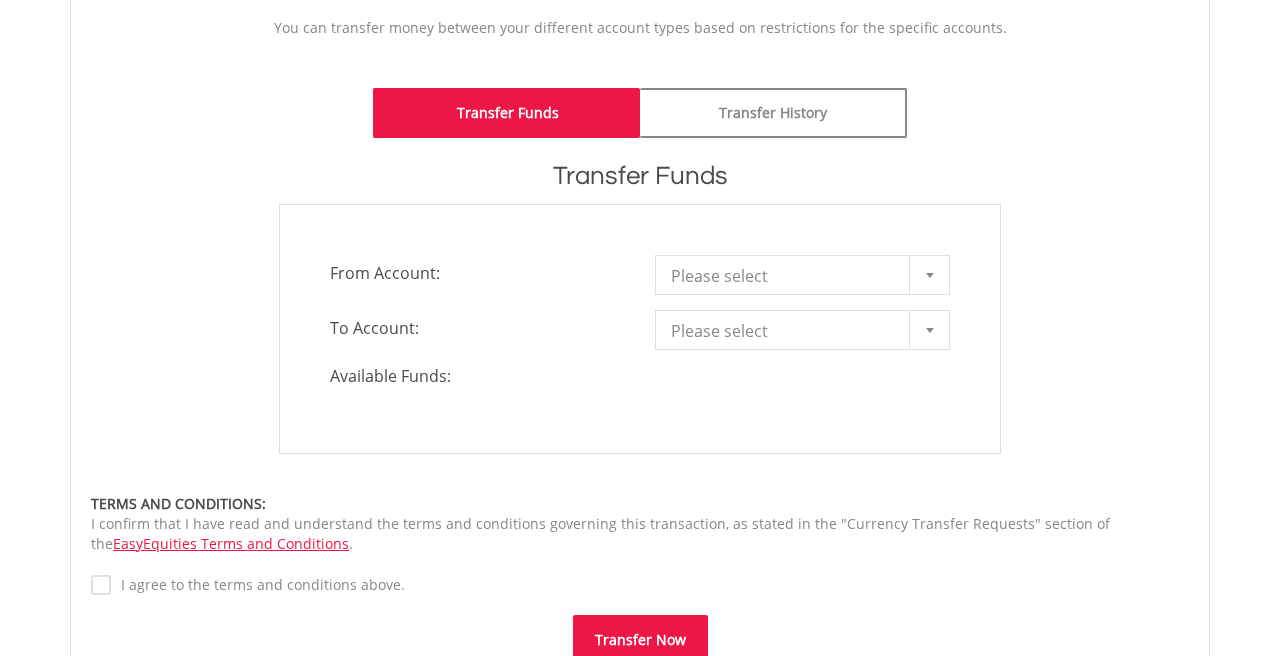 scroll, scrollTop: 469, scrollLeft: 0, axis: vertical 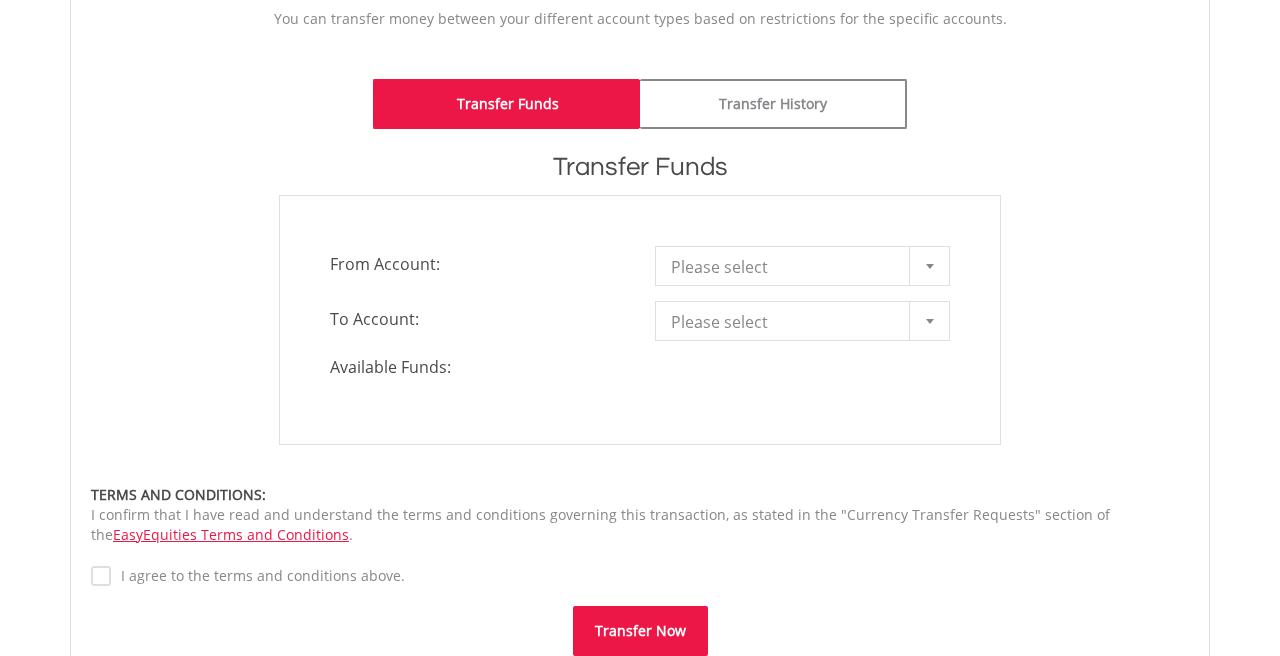 click on "Please select" at bounding box center (787, 267) 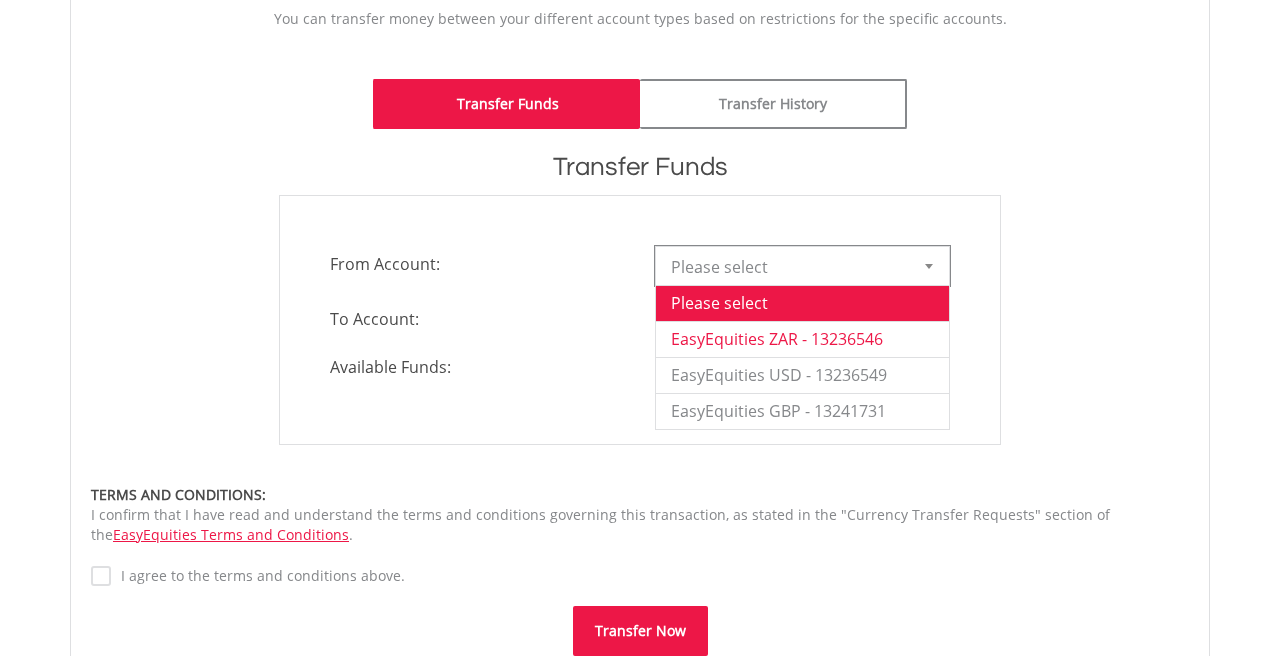 click on "EasyEquities ZAR - [ACCOUNT_NUMBER]" at bounding box center (802, 339) 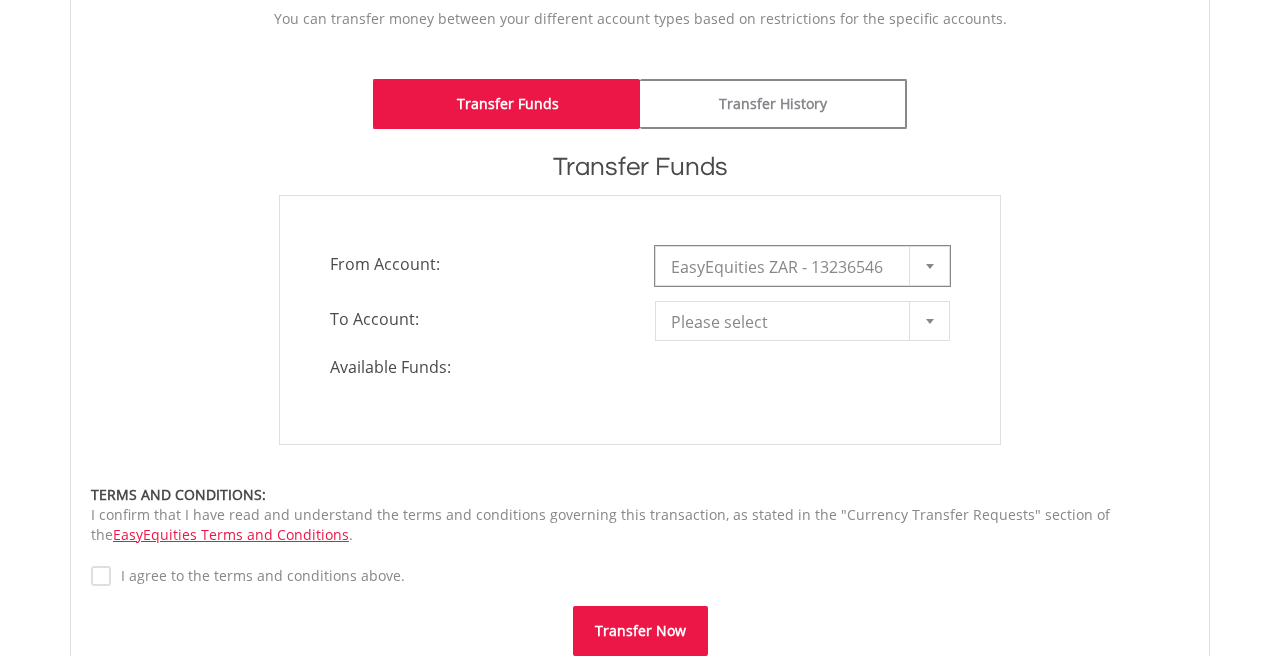 click on "Please select" at bounding box center [787, 322] 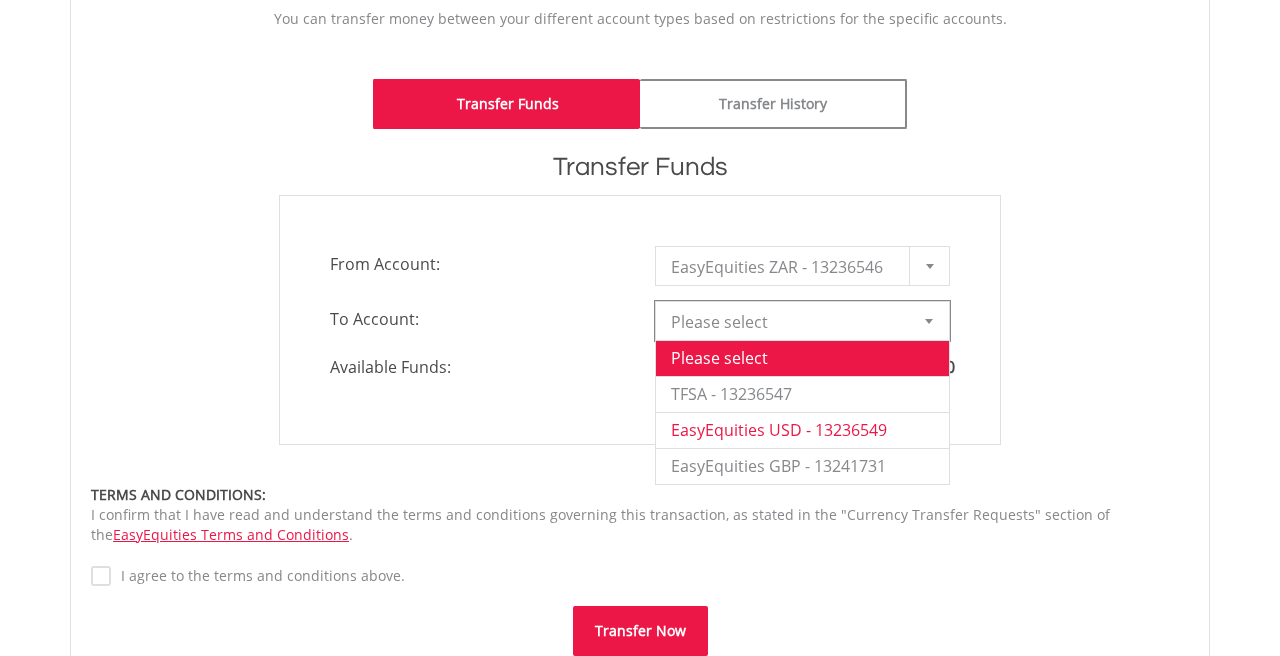 click on "EasyEquities USD - [ACCOUNT_NUMBER]" at bounding box center (802, 430) 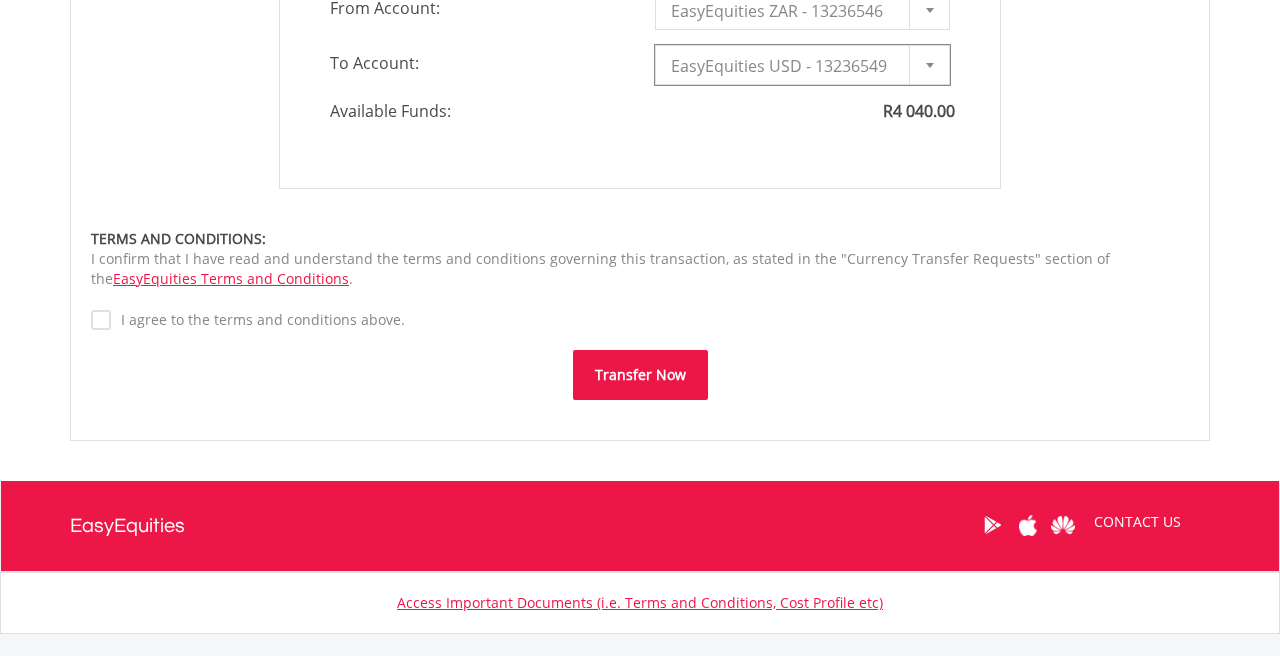 scroll, scrollTop: 729, scrollLeft: 0, axis: vertical 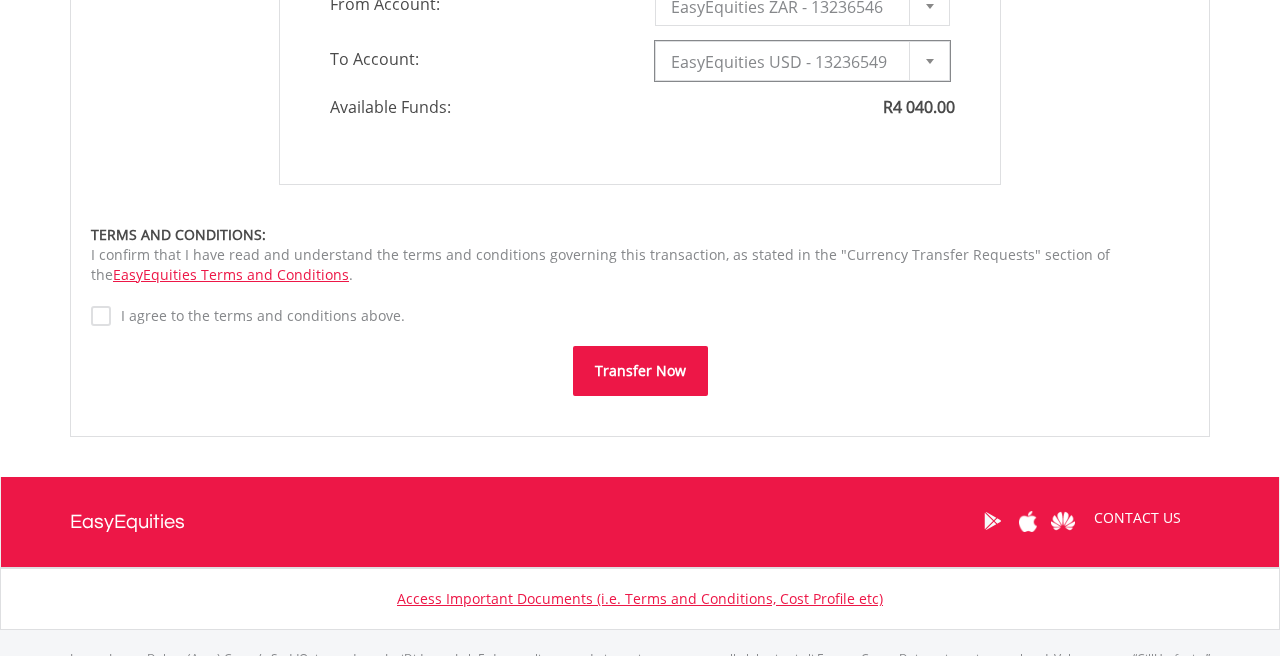 type on "*" 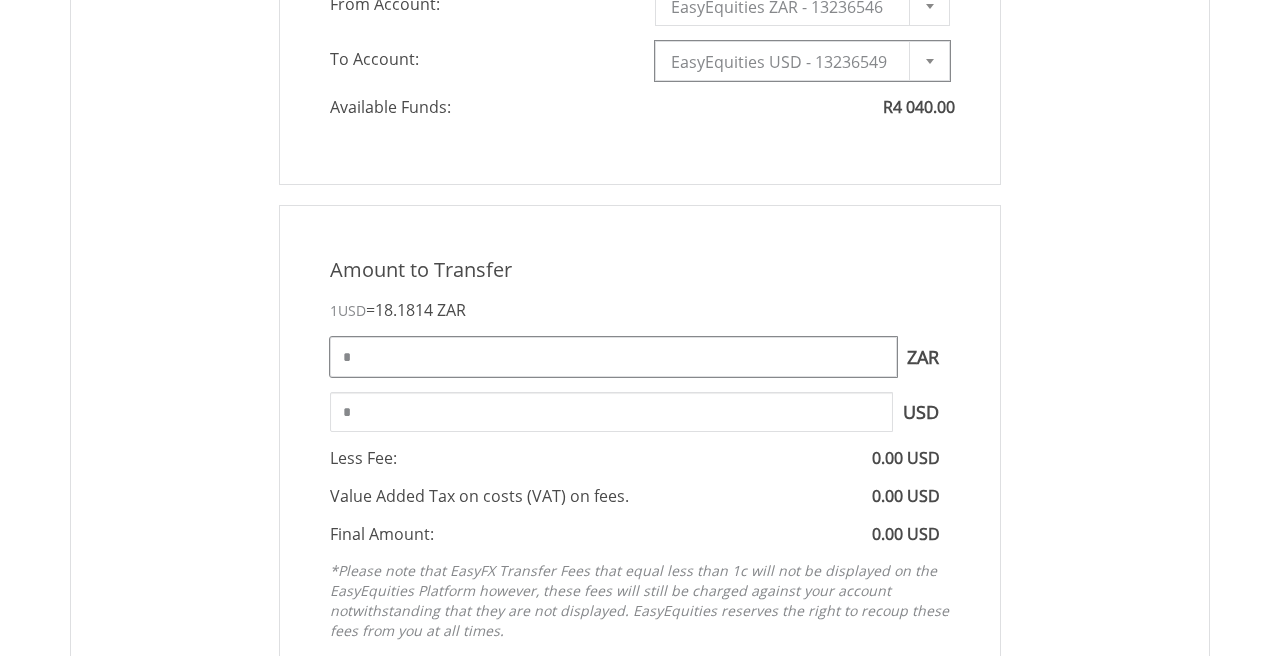 click on "*" at bounding box center [613, 357] 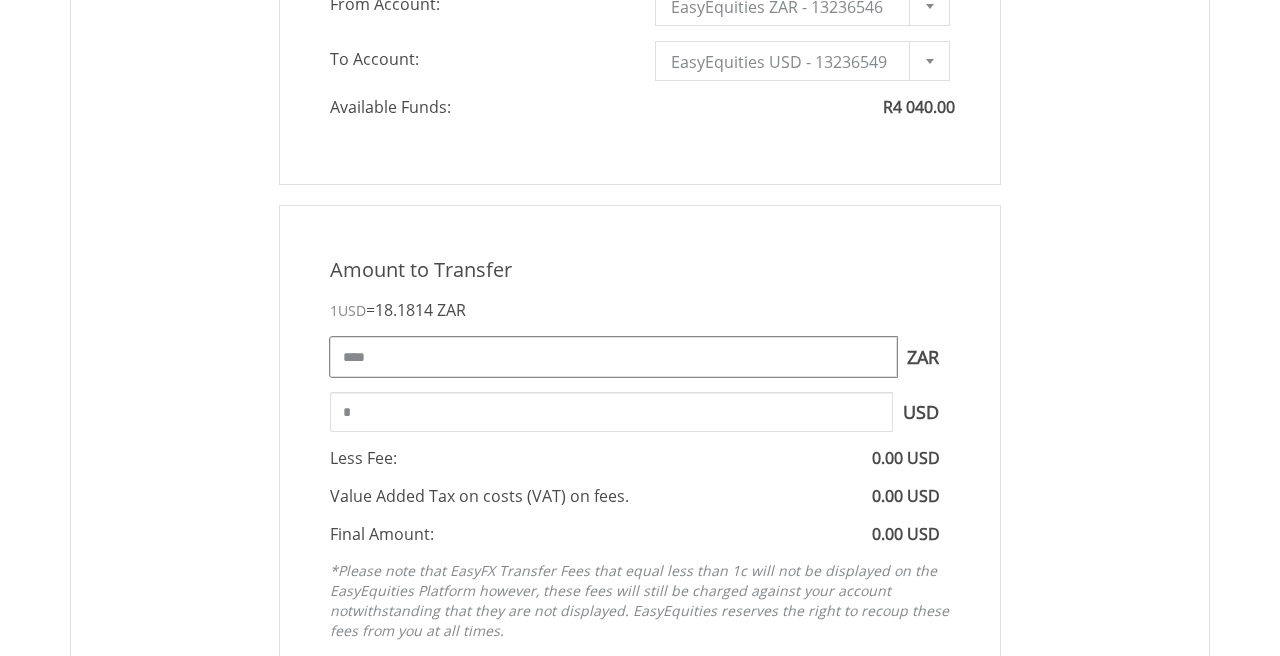 type on "****" 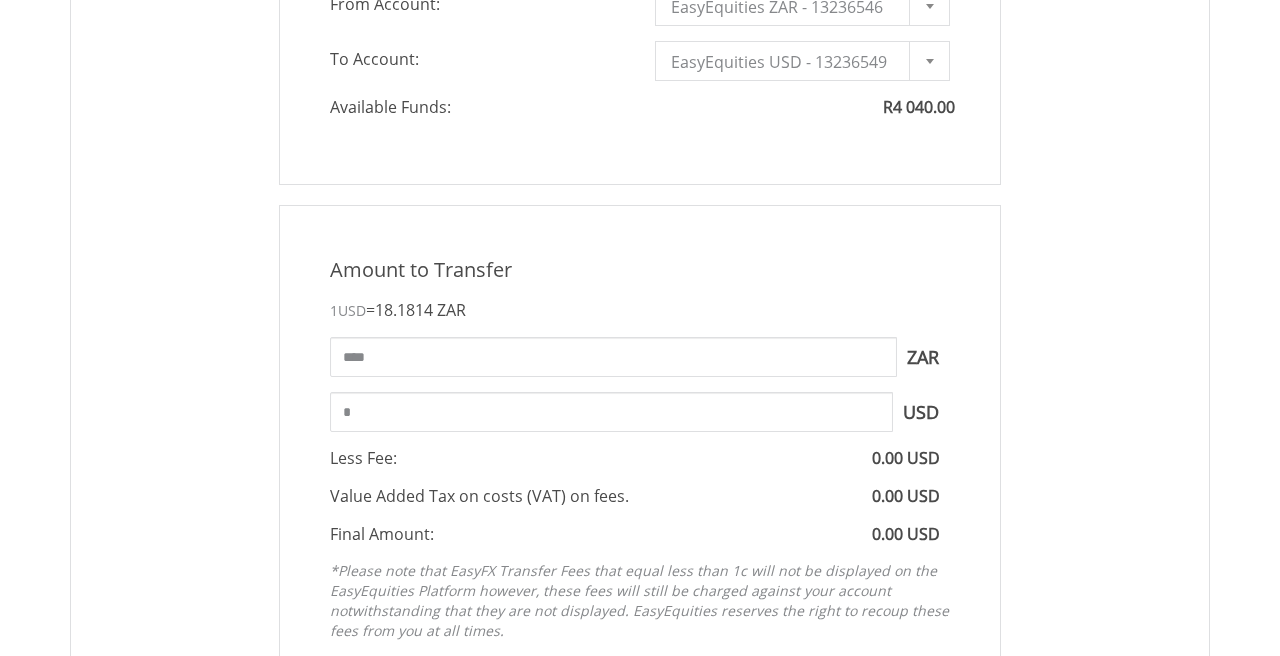 click on "Value Added Tax on costs (VAT) on fees.   0.00 USD" at bounding box center (640, 496) 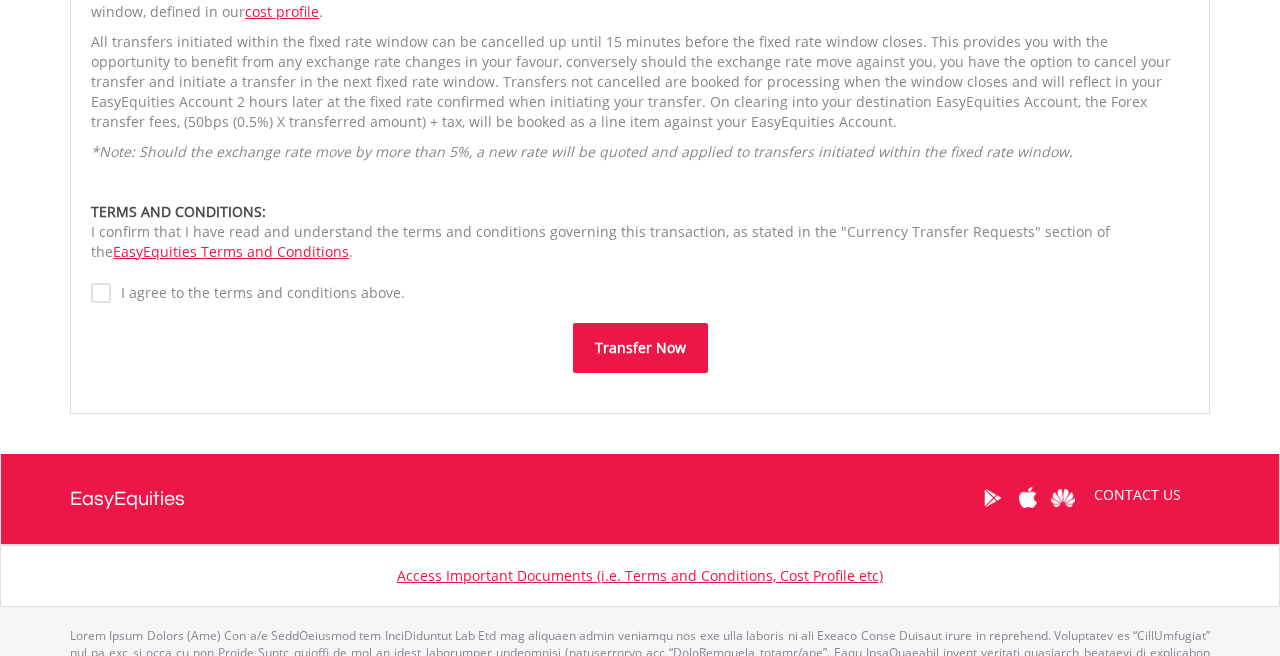 scroll, scrollTop: 1563, scrollLeft: 0, axis: vertical 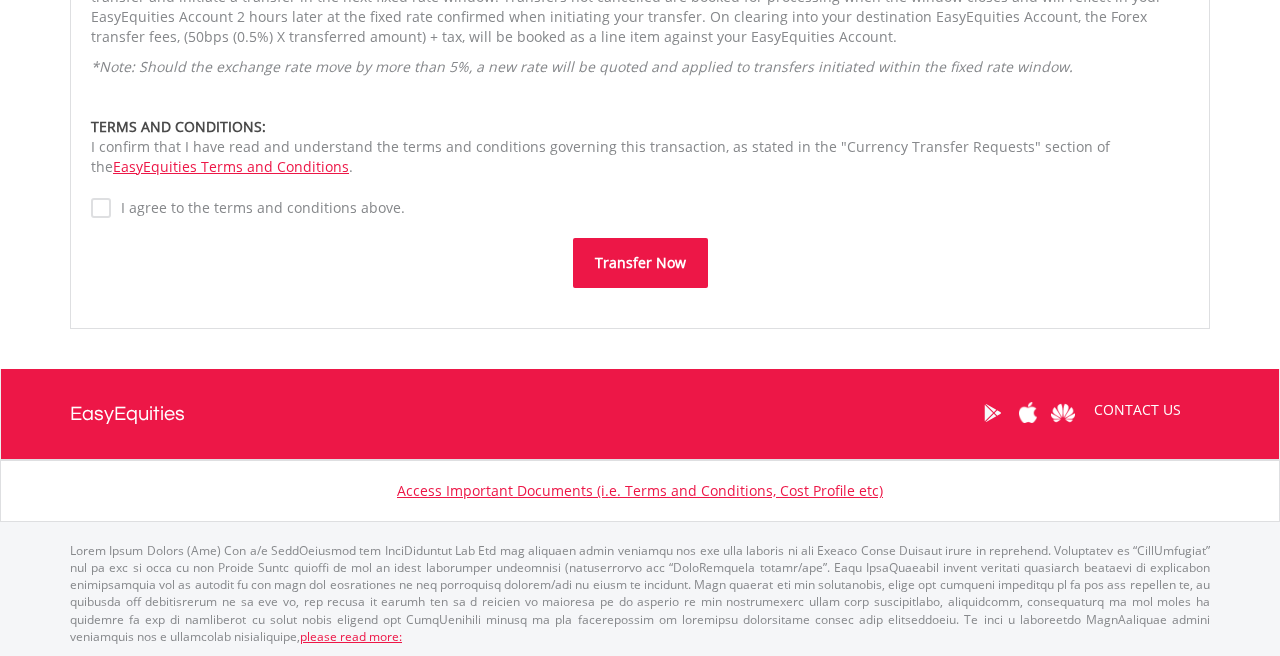 click on "Transfer Now" at bounding box center [640, 263] 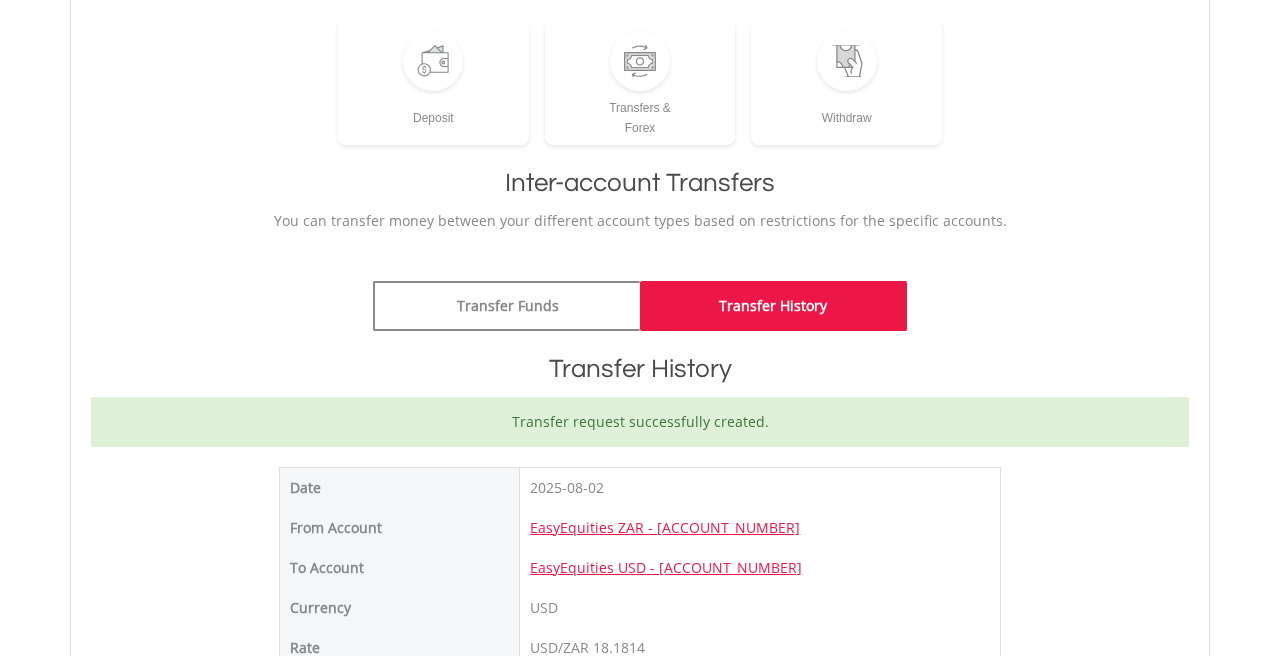 scroll, scrollTop: 0, scrollLeft: 0, axis: both 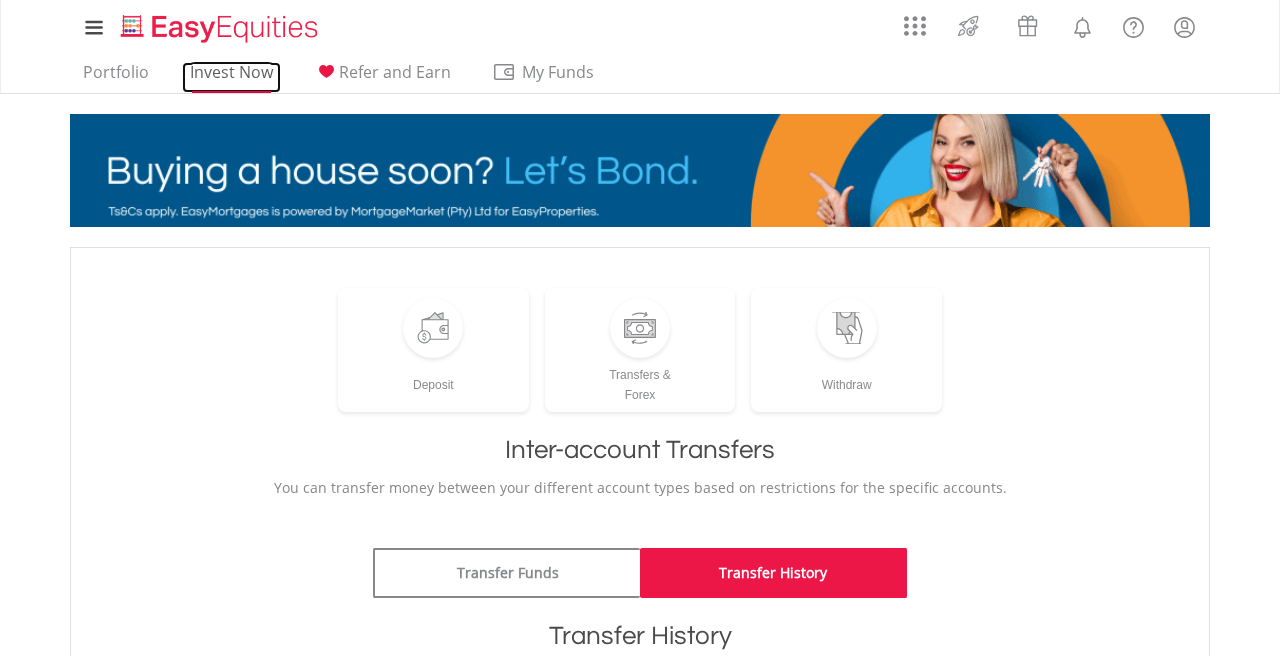 click on "Invest Now" at bounding box center [231, 77] 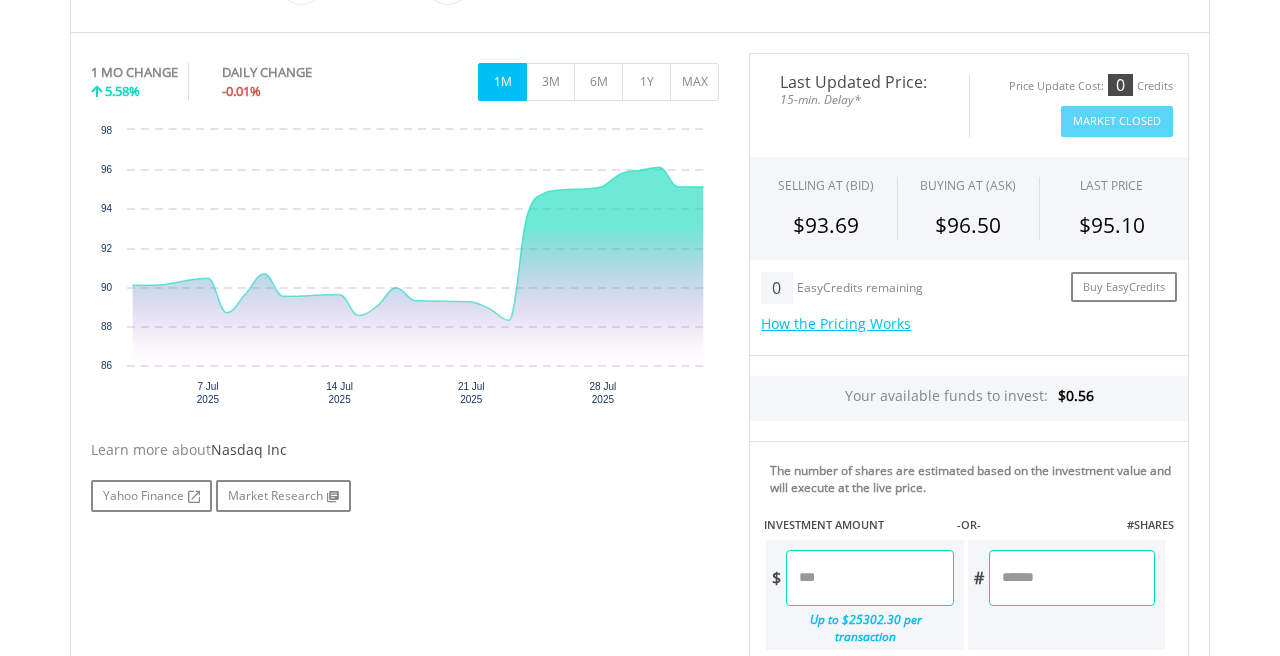 scroll, scrollTop: 636, scrollLeft: 0, axis: vertical 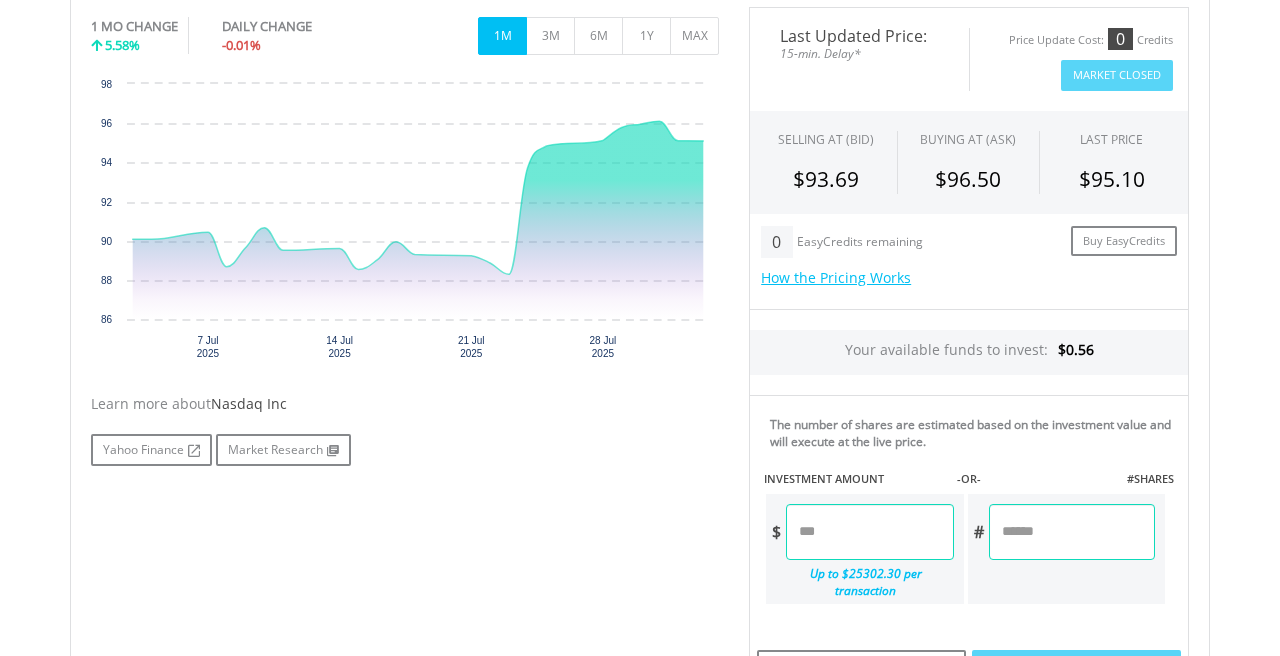 click at bounding box center (869, 532) 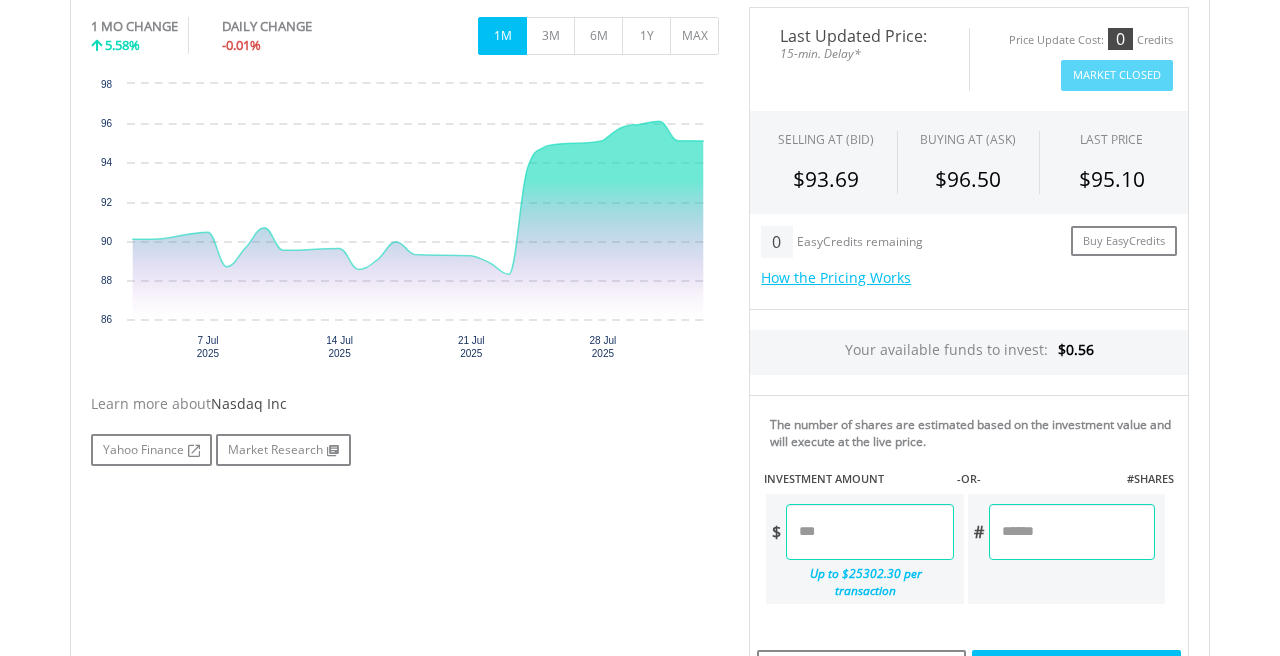 type on "******" 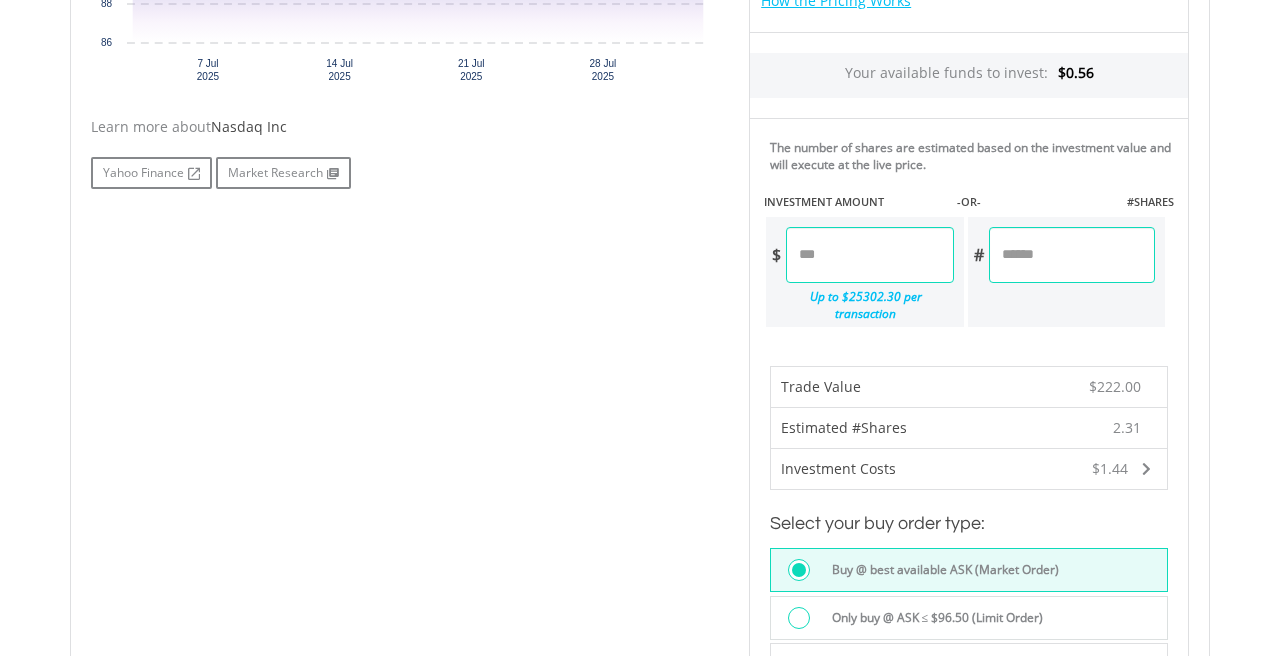 scroll, scrollTop: 930, scrollLeft: 0, axis: vertical 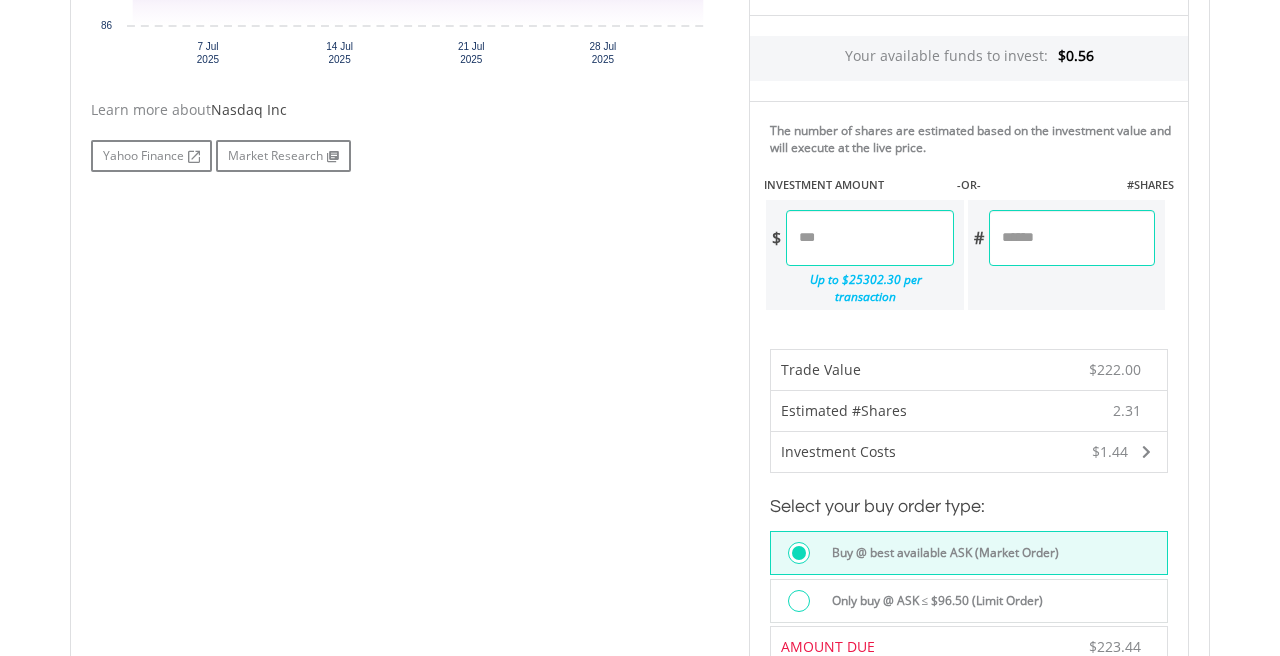 click on "******" at bounding box center (869, 238) 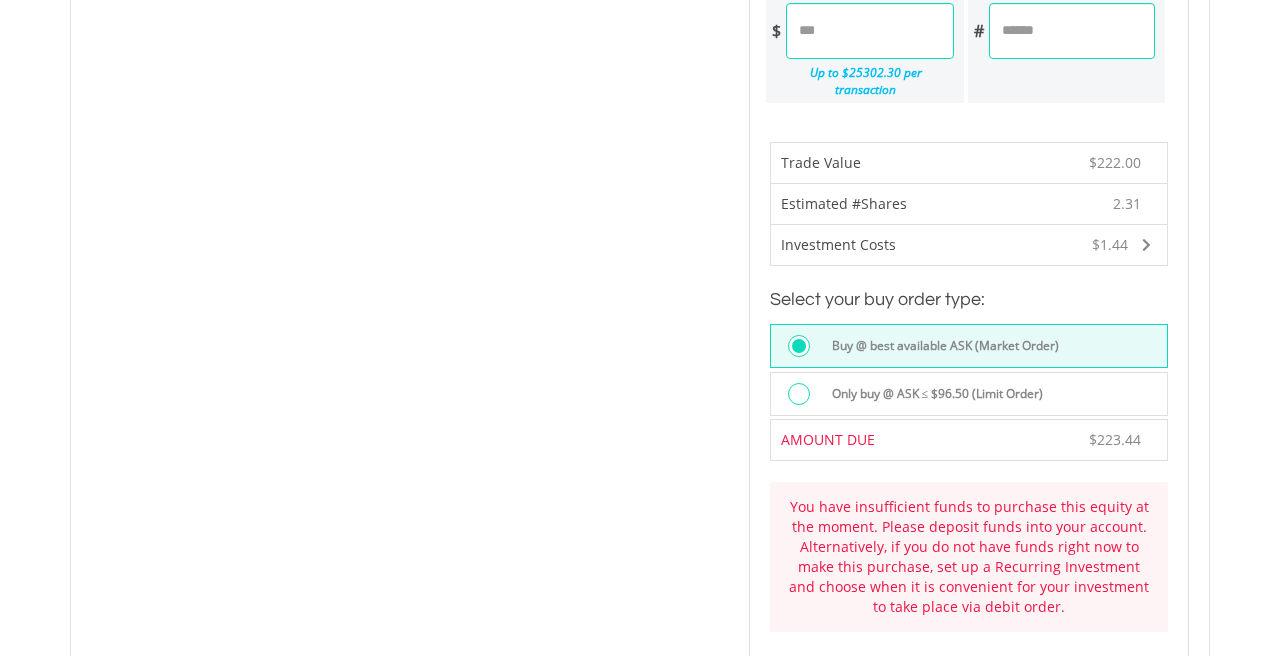 scroll, scrollTop: 1101, scrollLeft: 0, axis: vertical 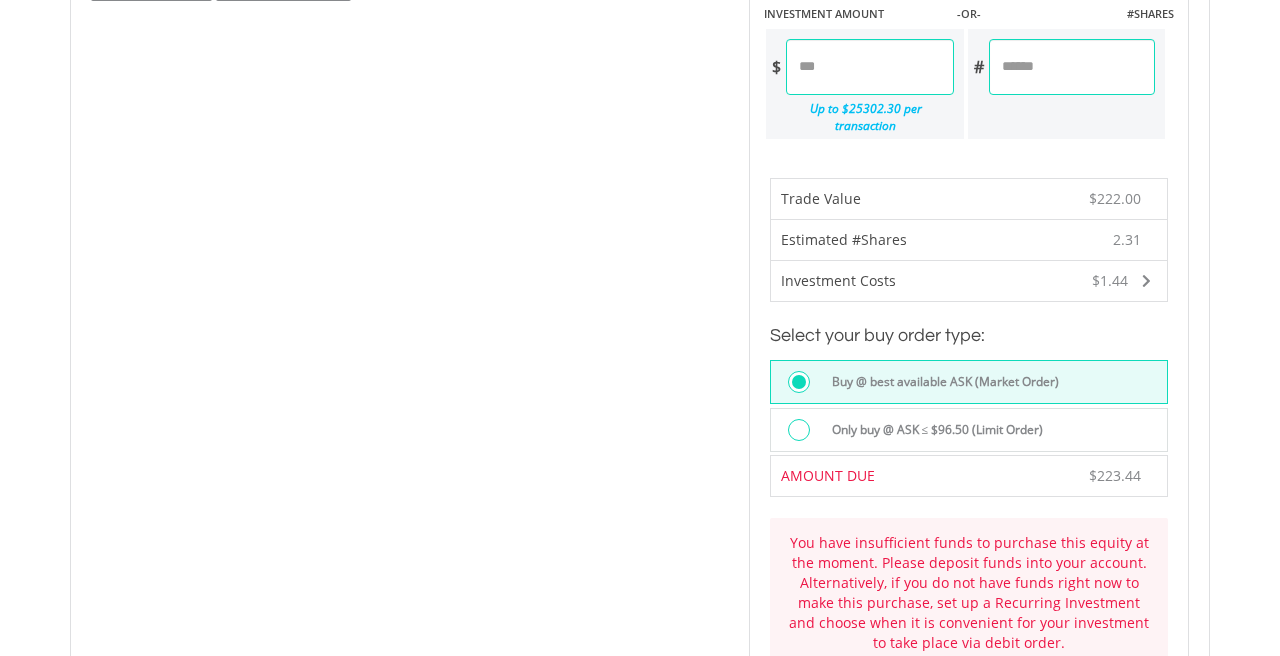 click on "******" at bounding box center [869, 67] 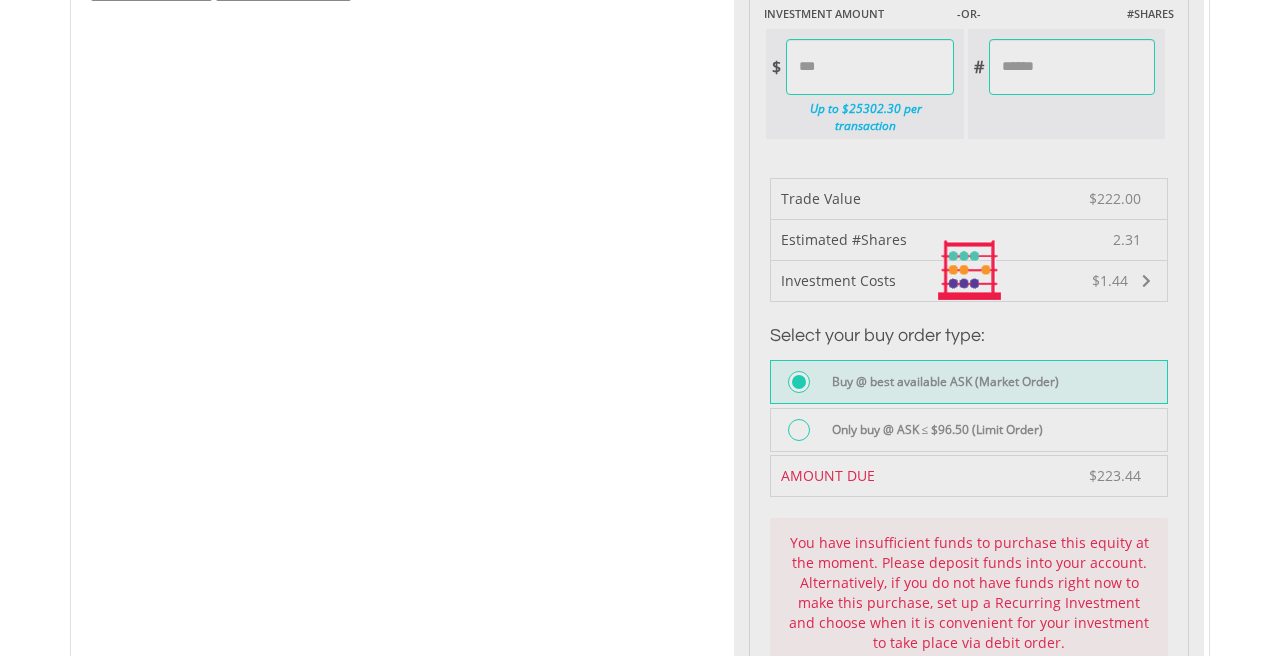 type on "******" 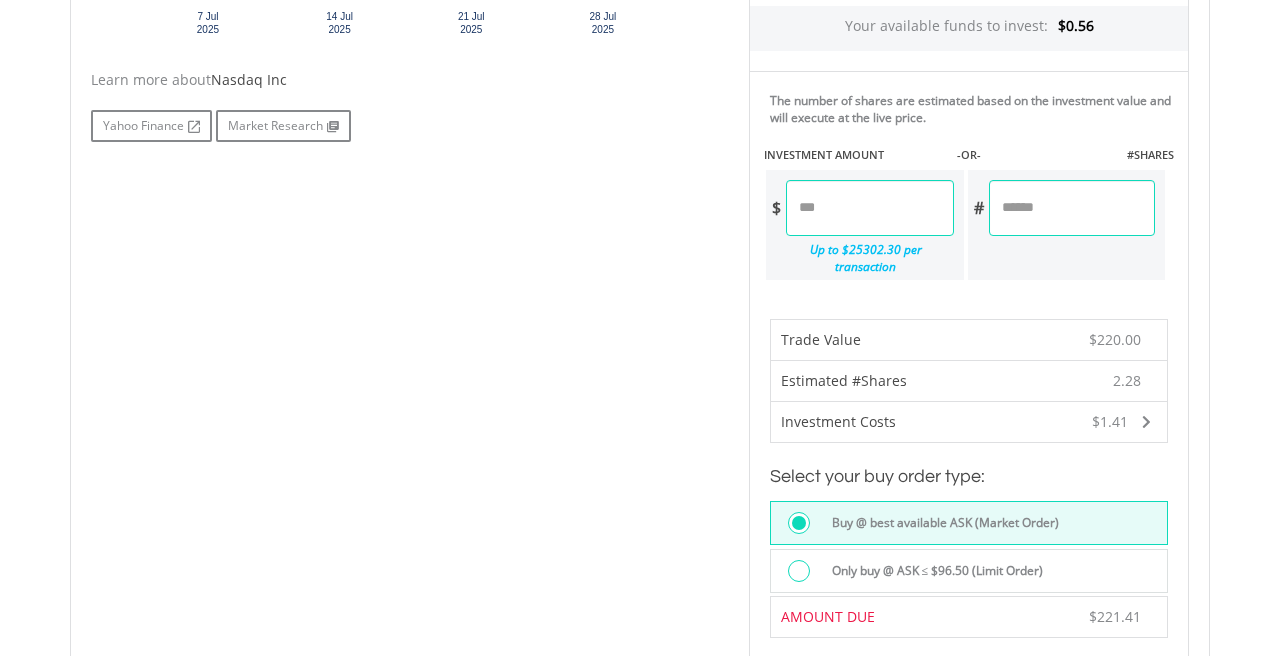 scroll, scrollTop: 957, scrollLeft: 0, axis: vertical 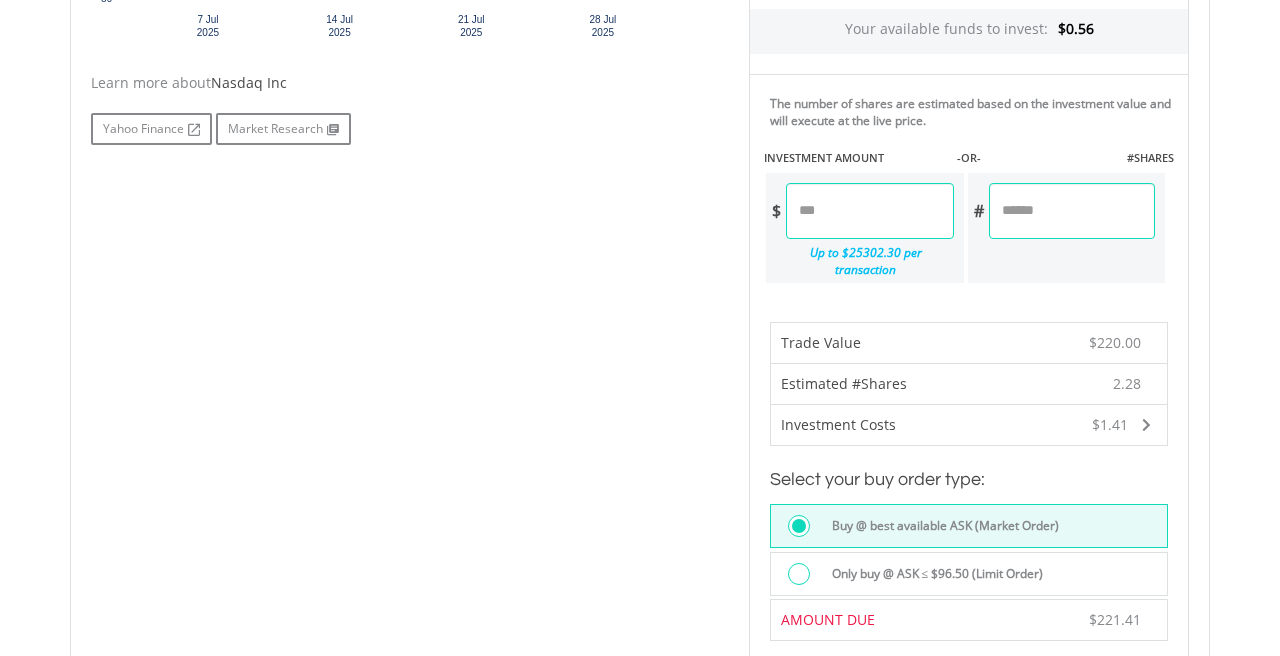 type on "******" 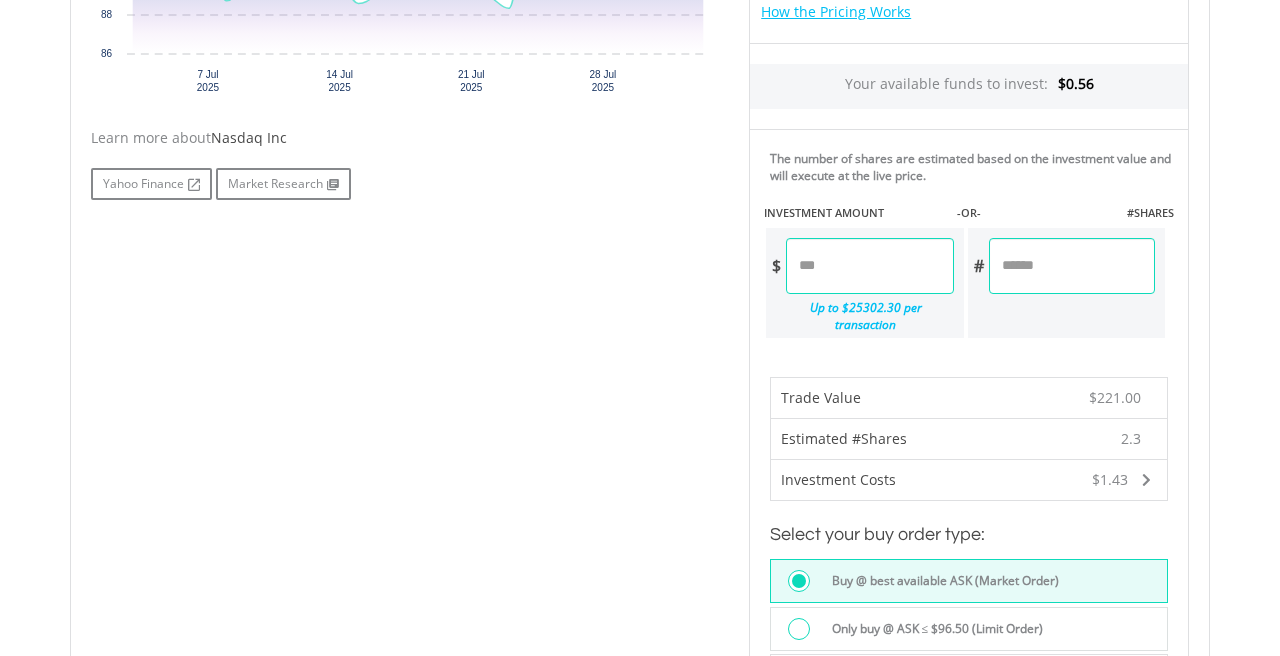 scroll, scrollTop: 856, scrollLeft: 0, axis: vertical 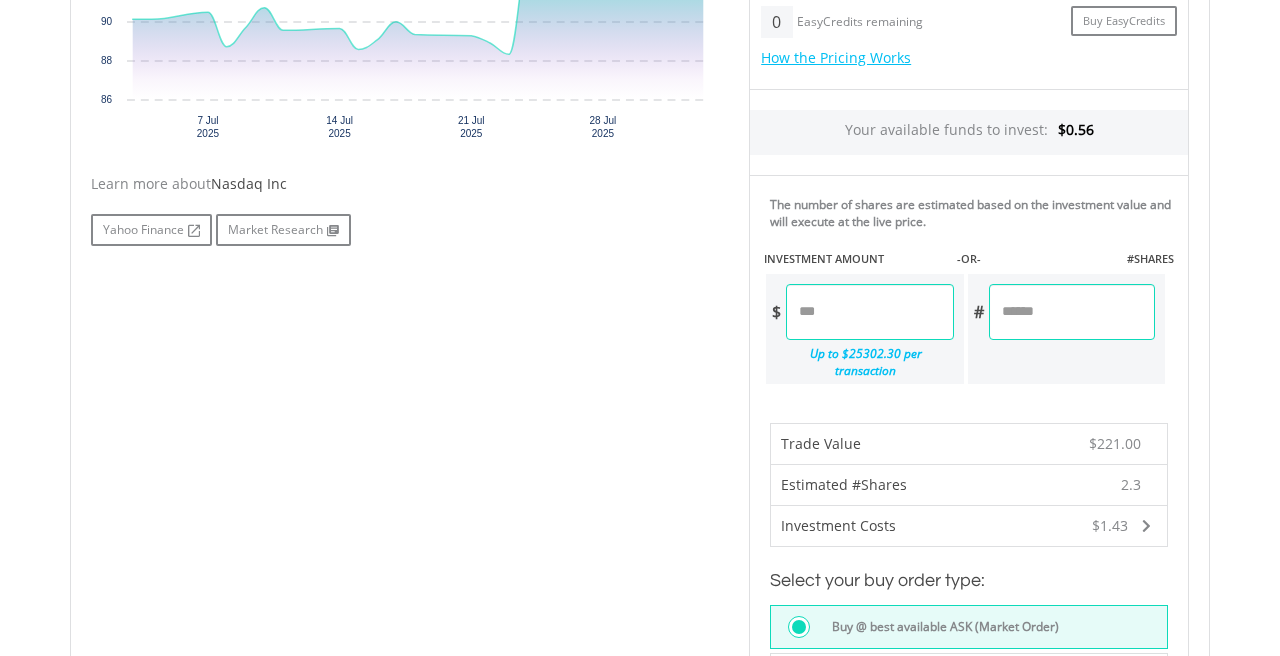 click on "******" at bounding box center [869, 312] 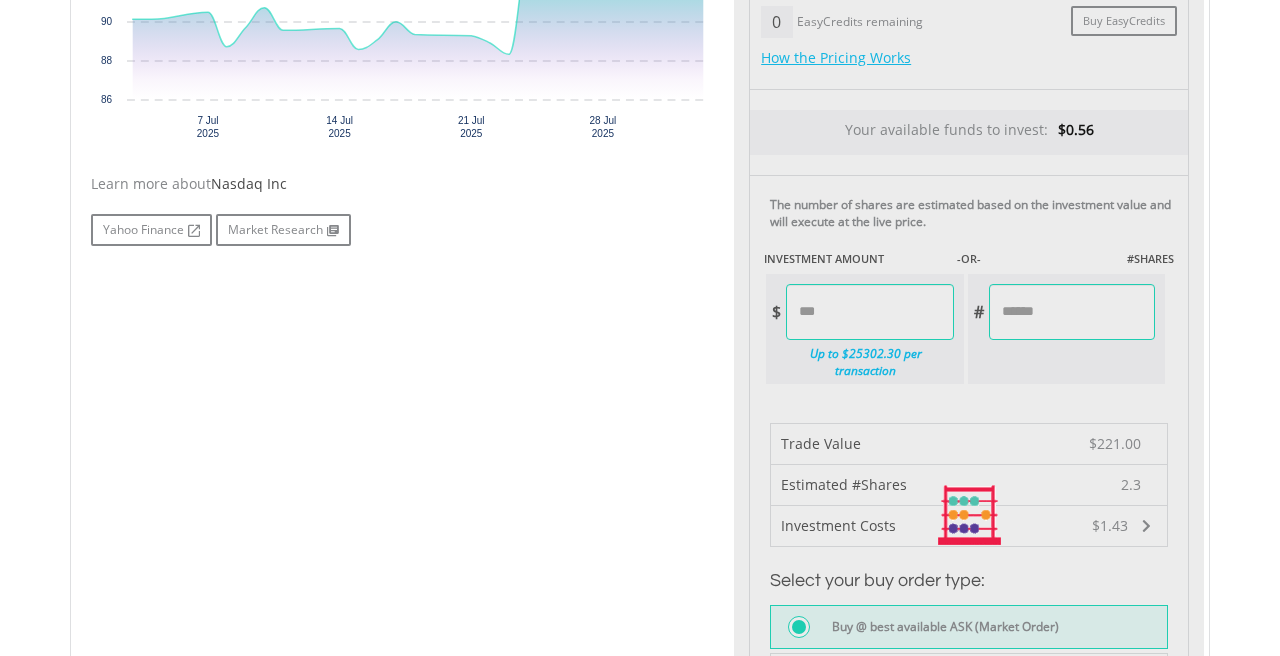 type on "******" 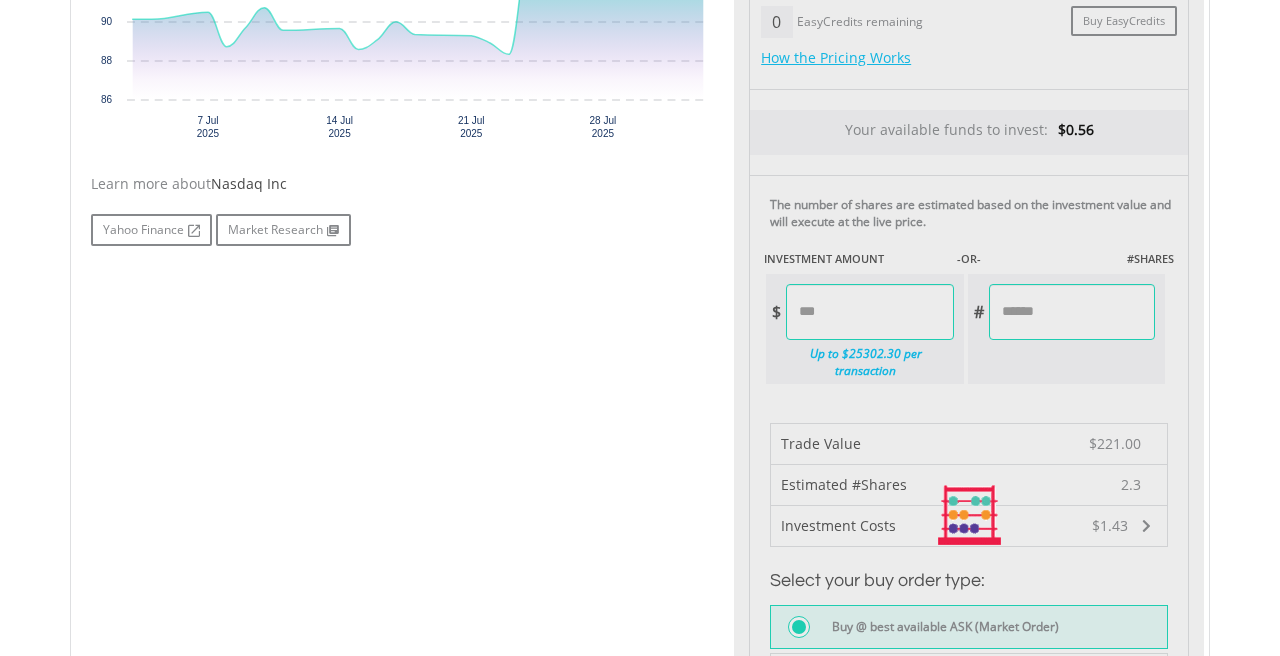 type on "******" 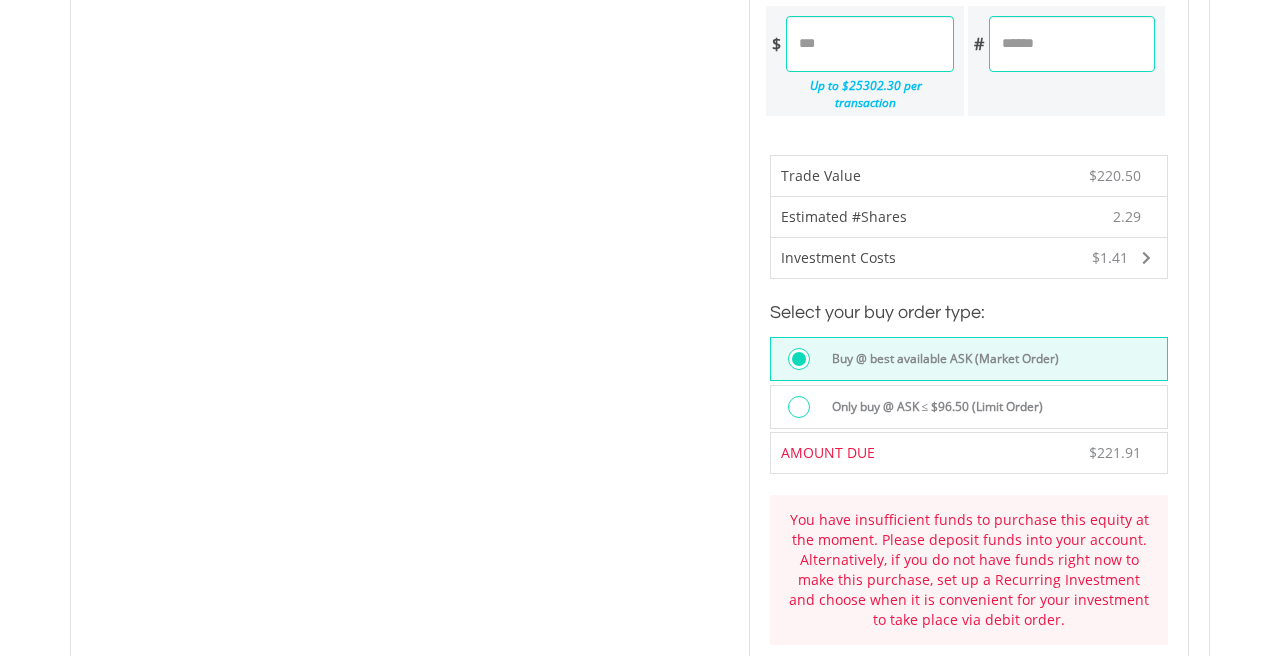 scroll, scrollTop: 917, scrollLeft: 0, axis: vertical 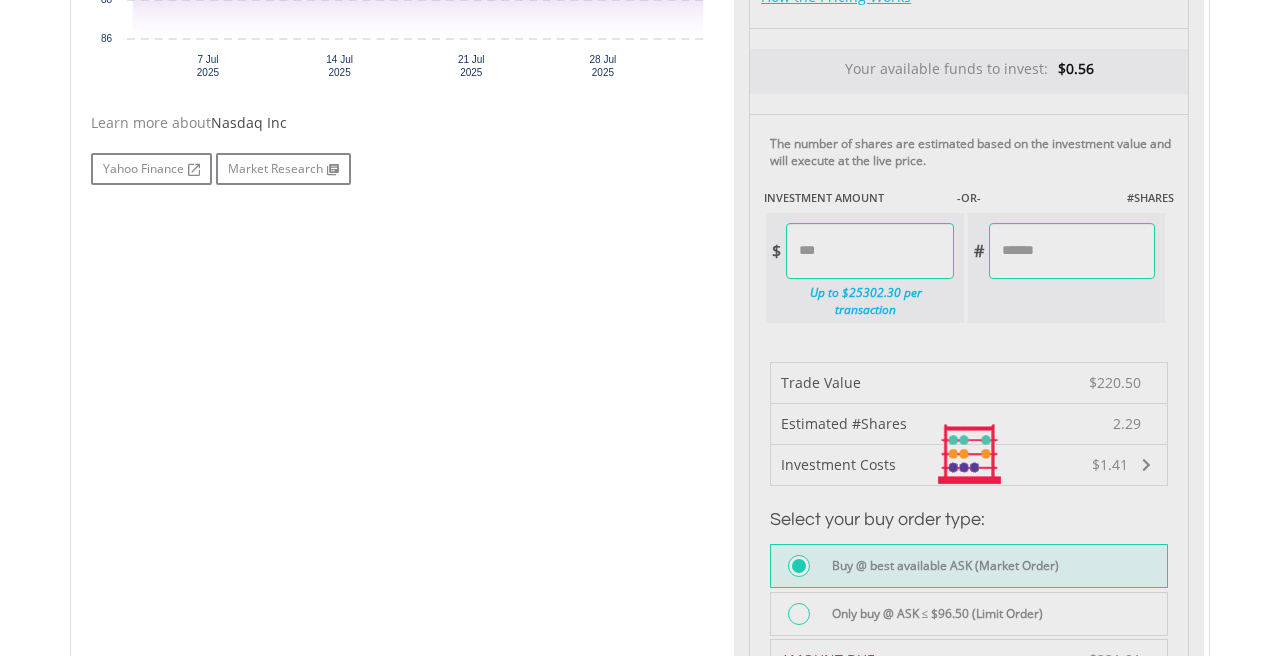 type on "******" 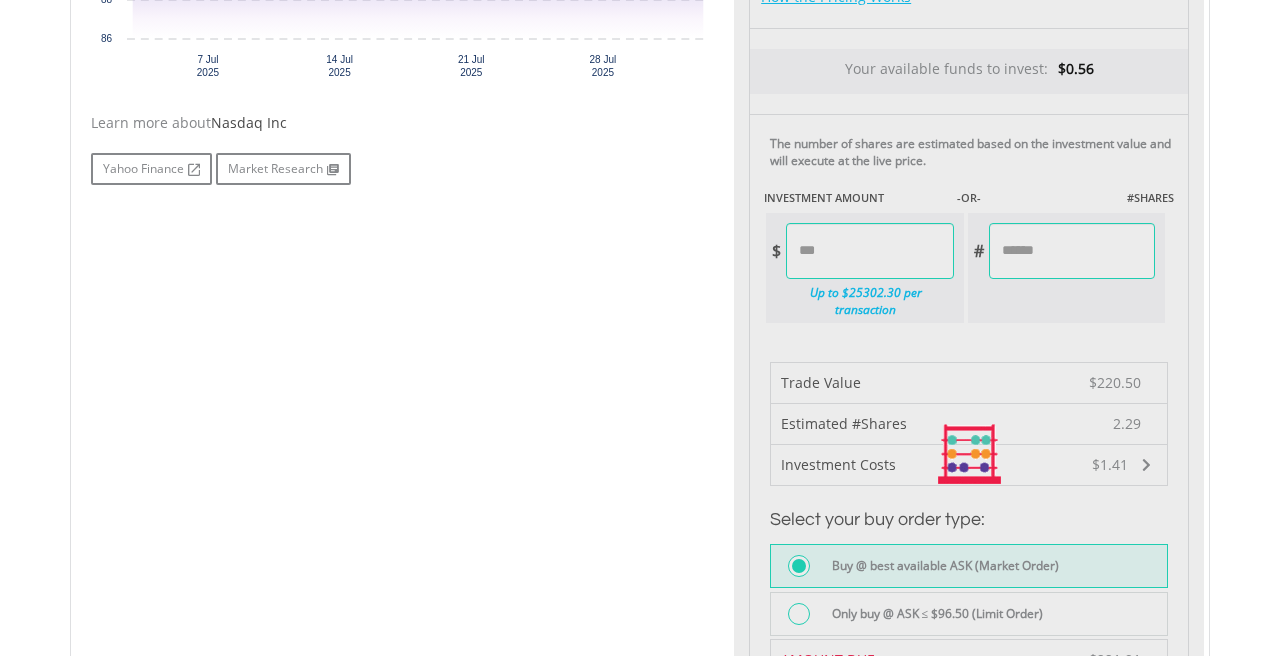 type on "******" 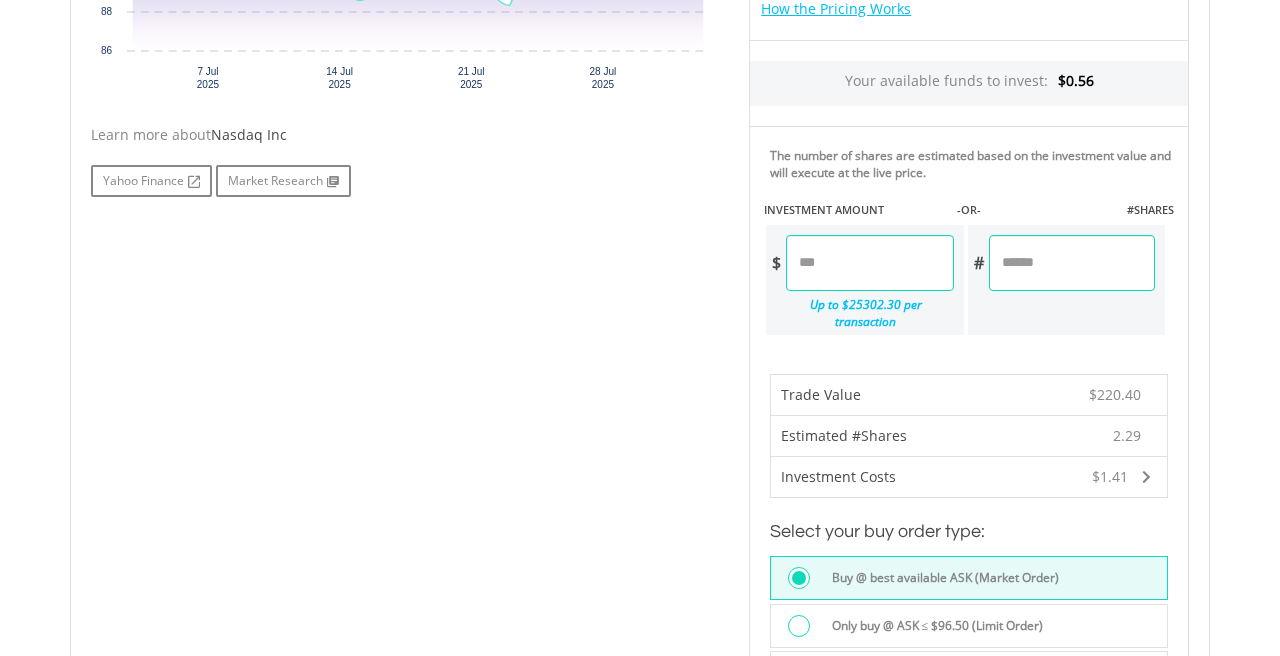 scroll, scrollTop: 893, scrollLeft: 0, axis: vertical 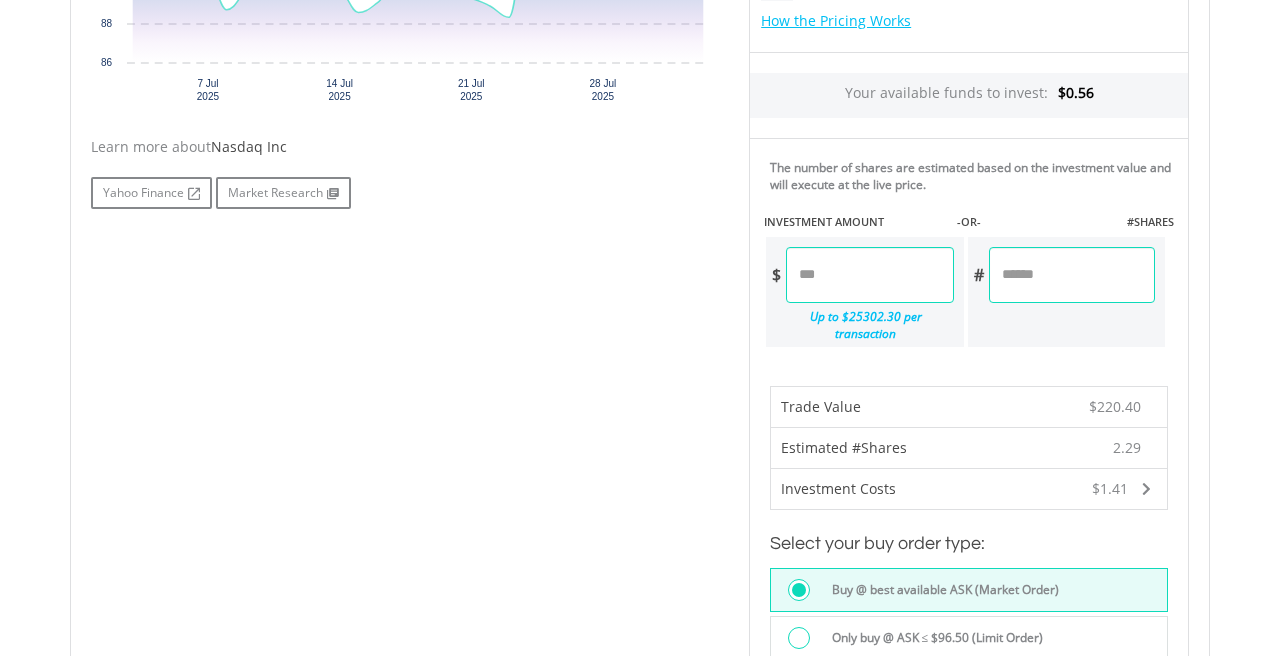 click on "******" at bounding box center [869, 275] 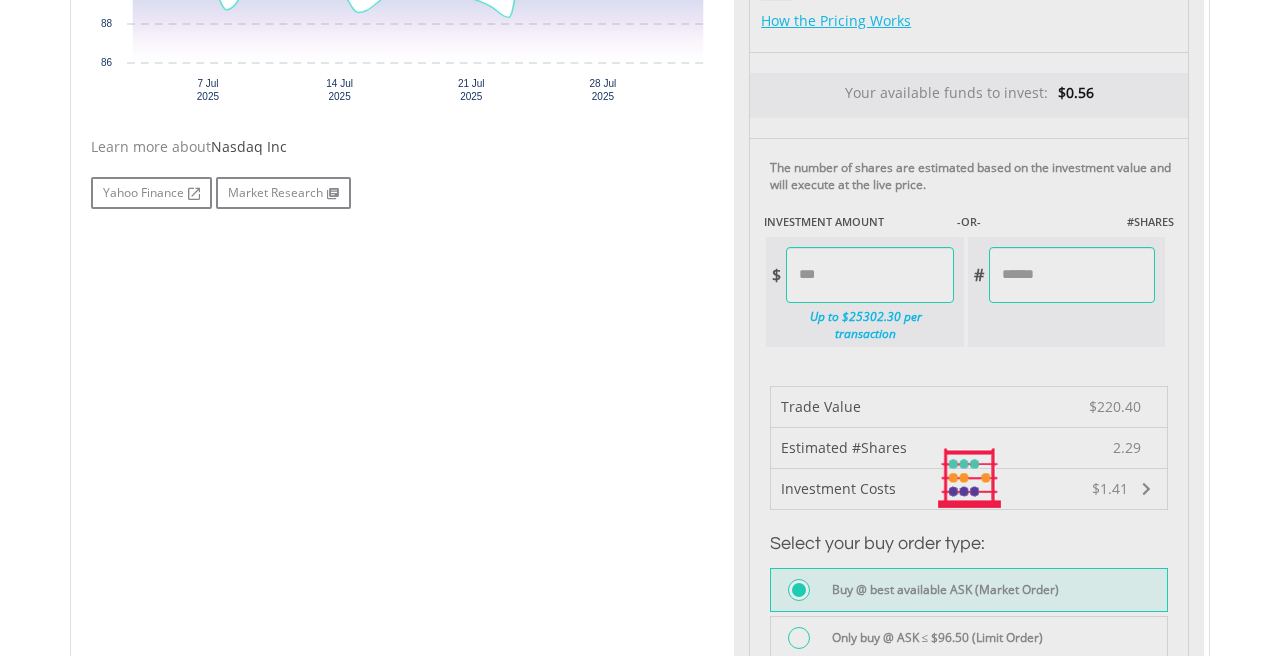 type on "******" 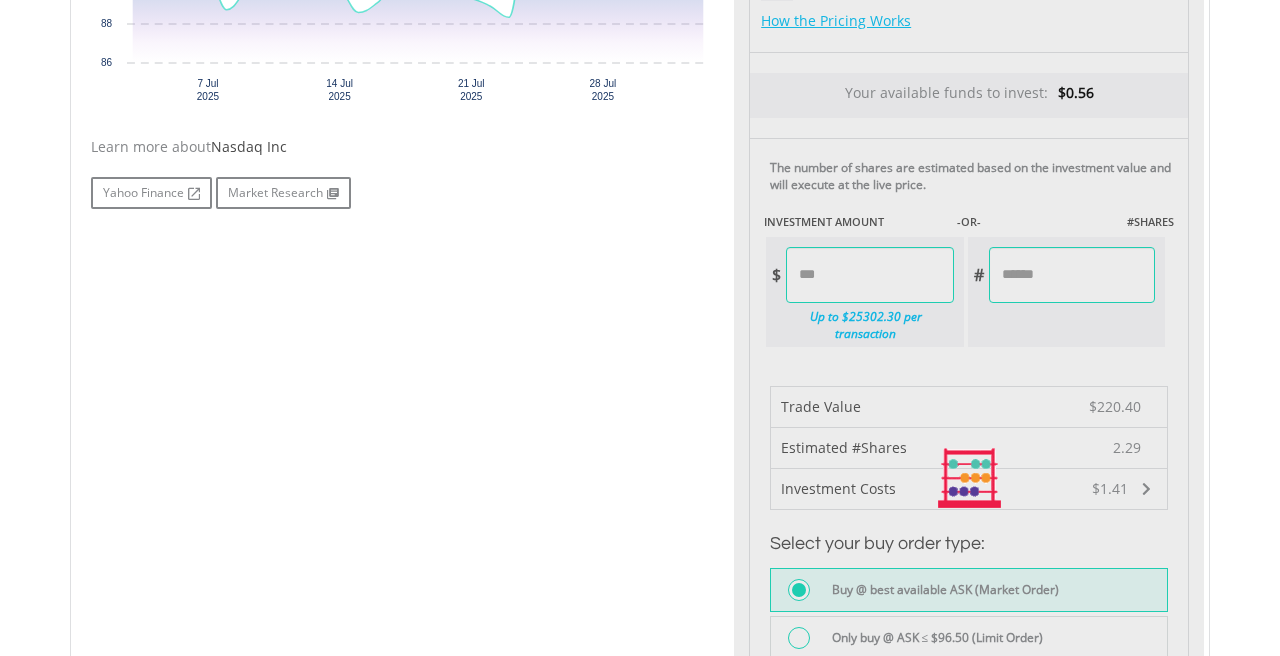 type on "******" 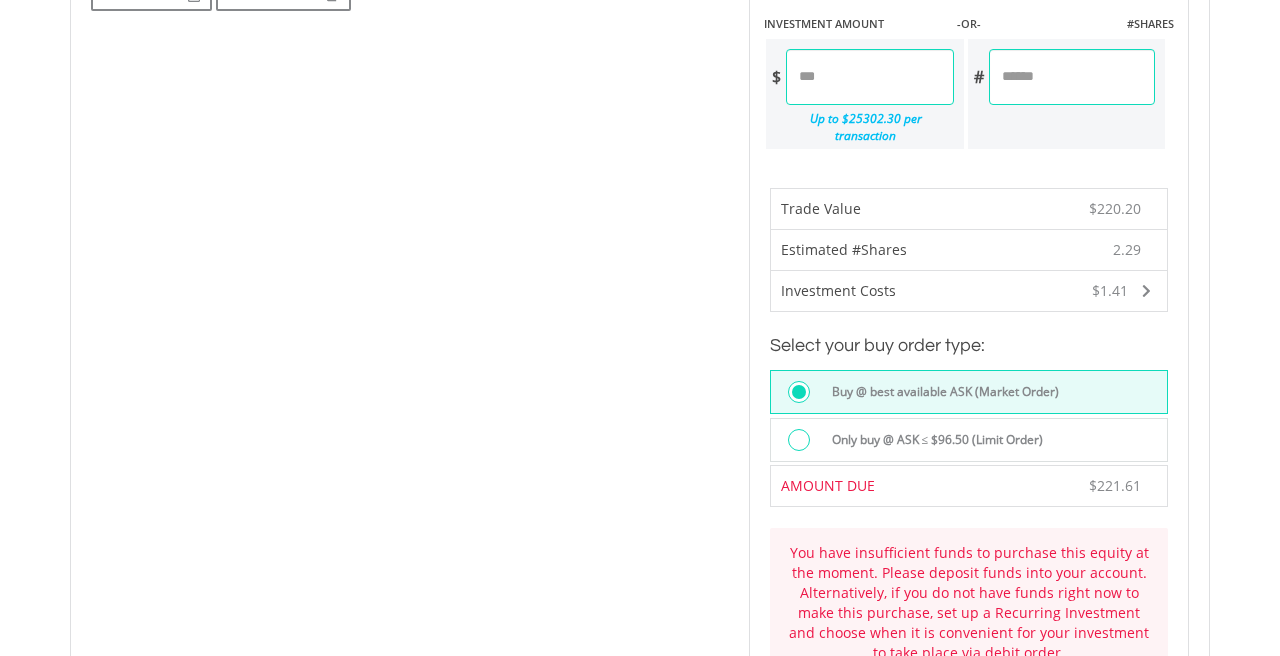 scroll, scrollTop: 954, scrollLeft: 0, axis: vertical 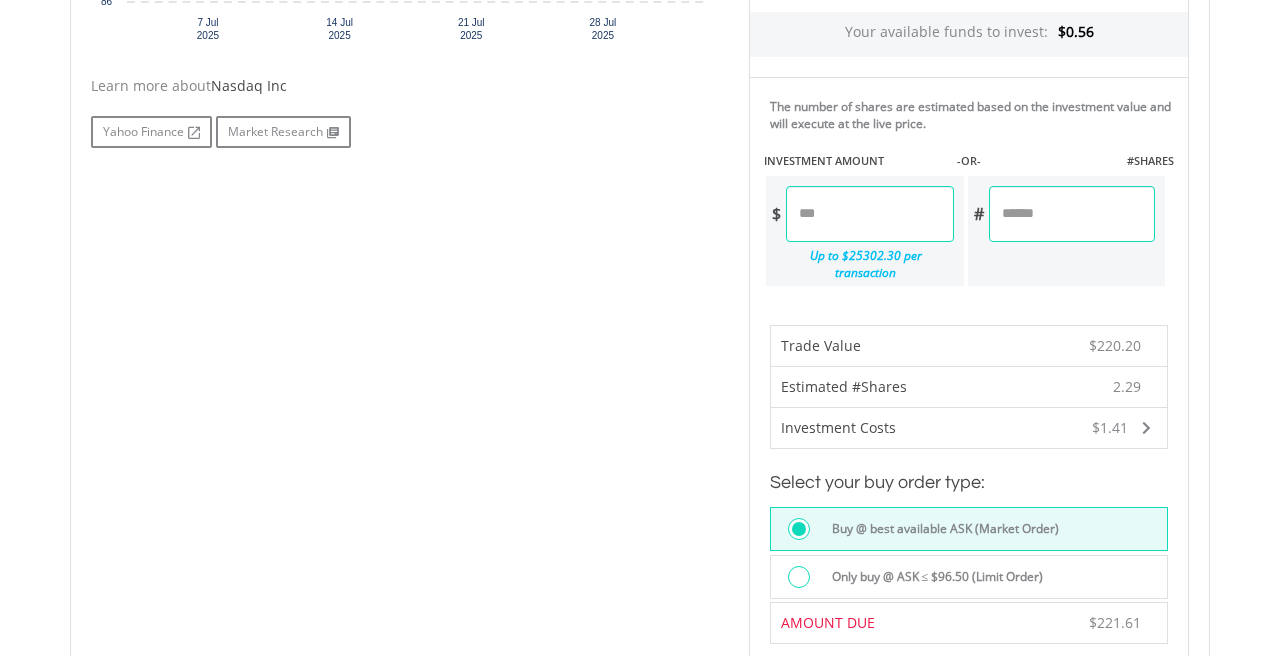 click on "******" at bounding box center (869, 214) 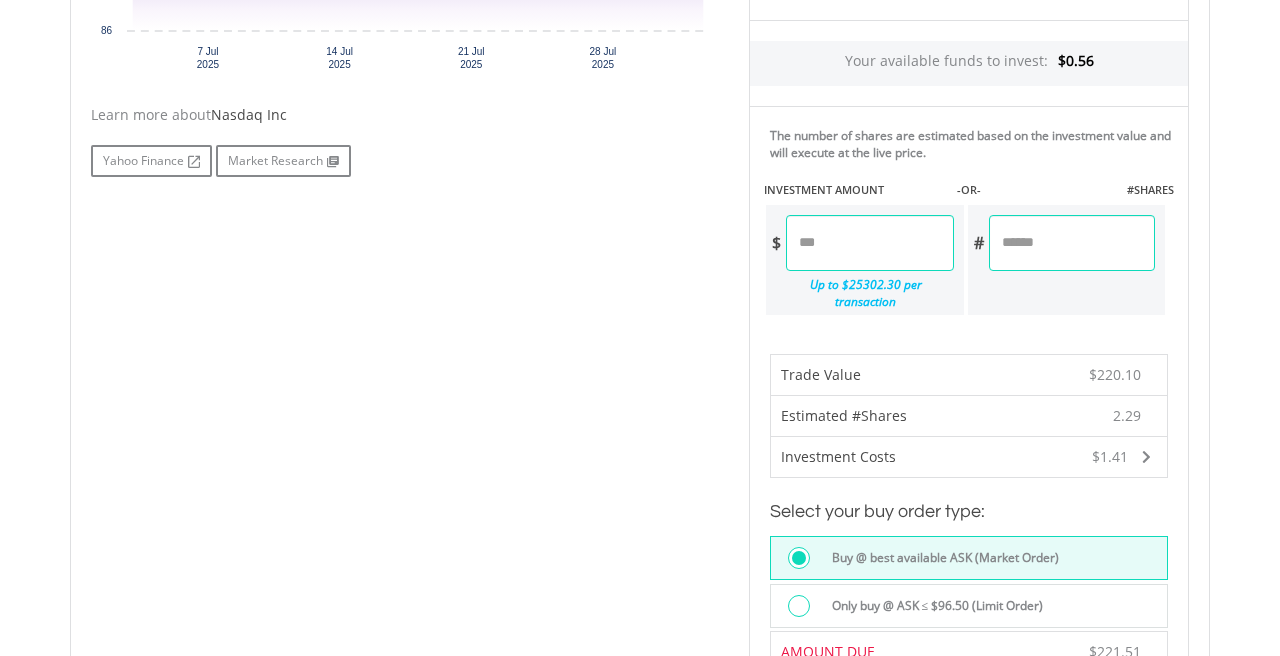 scroll, scrollTop: 902, scrollLeft: 0, axis: vertical 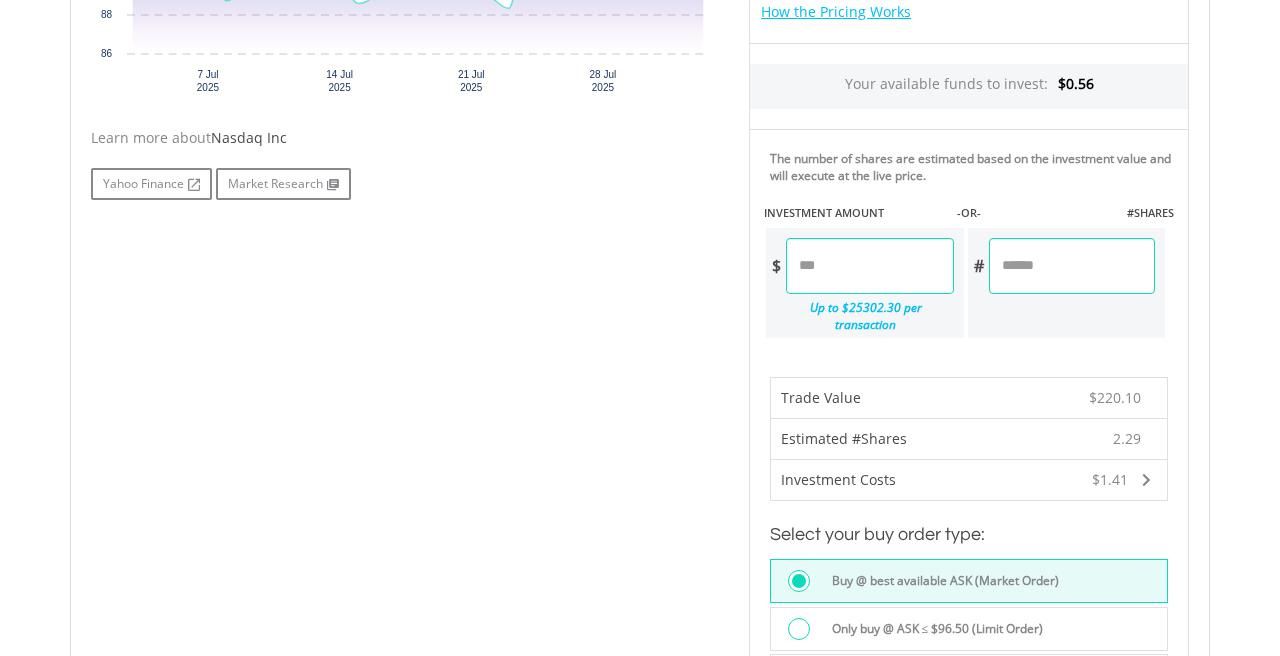 click on "******" at bounding box center [869, 266] 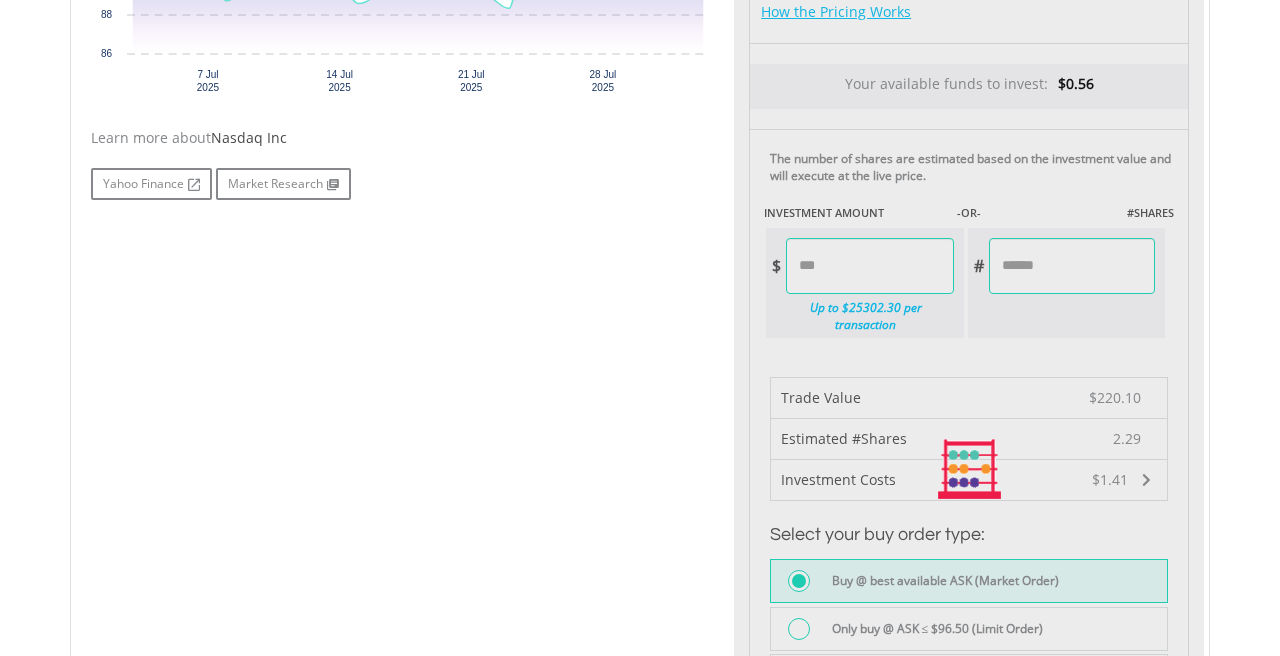 type on "******" 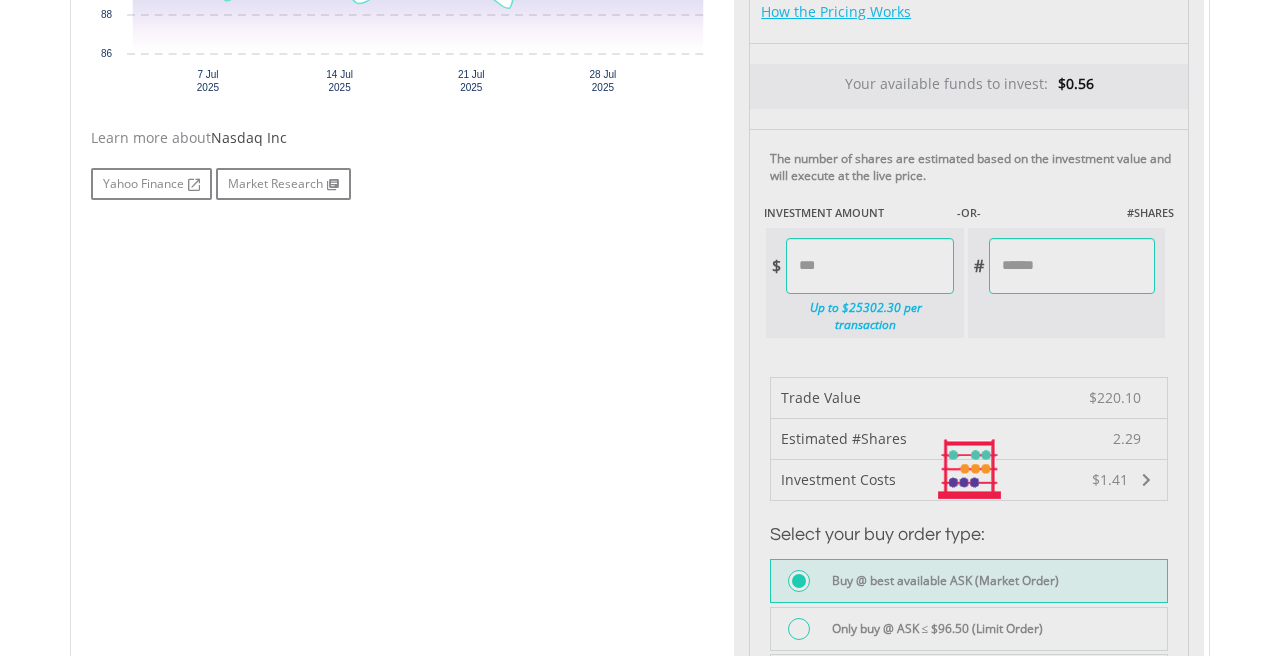 type on "******" 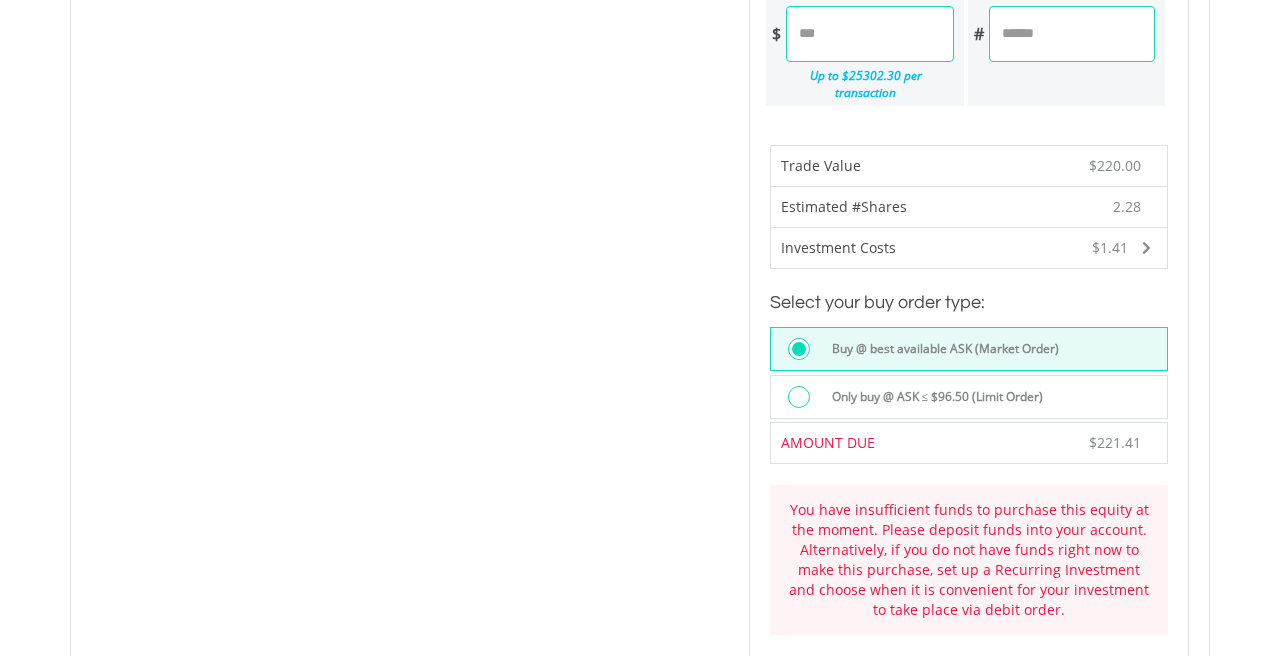 scroll, scrollTop: 1131, scrollLeft: 0, axis: vertical 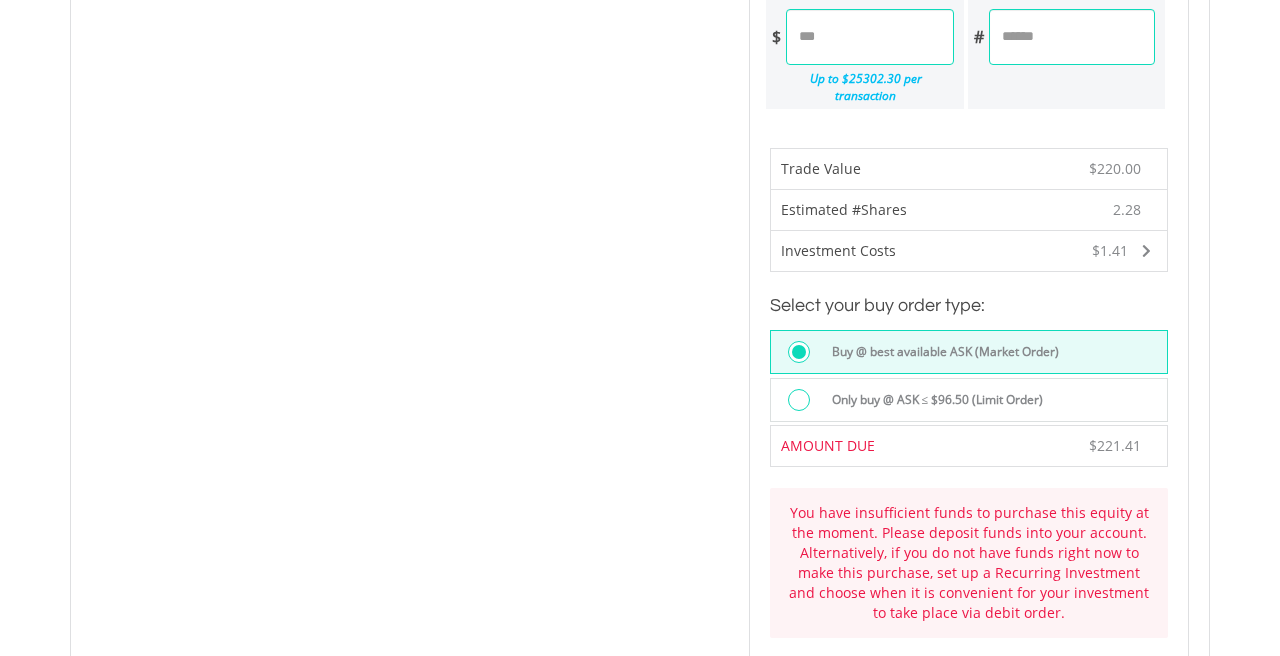 click on "No chart available.
1 MO CHANGE
5.58%
DAILY CHANGE
-0.01%
1M
3M
6M
1Y
MAX
Chart 7 Jul ​" at bounding box center [640, 241] 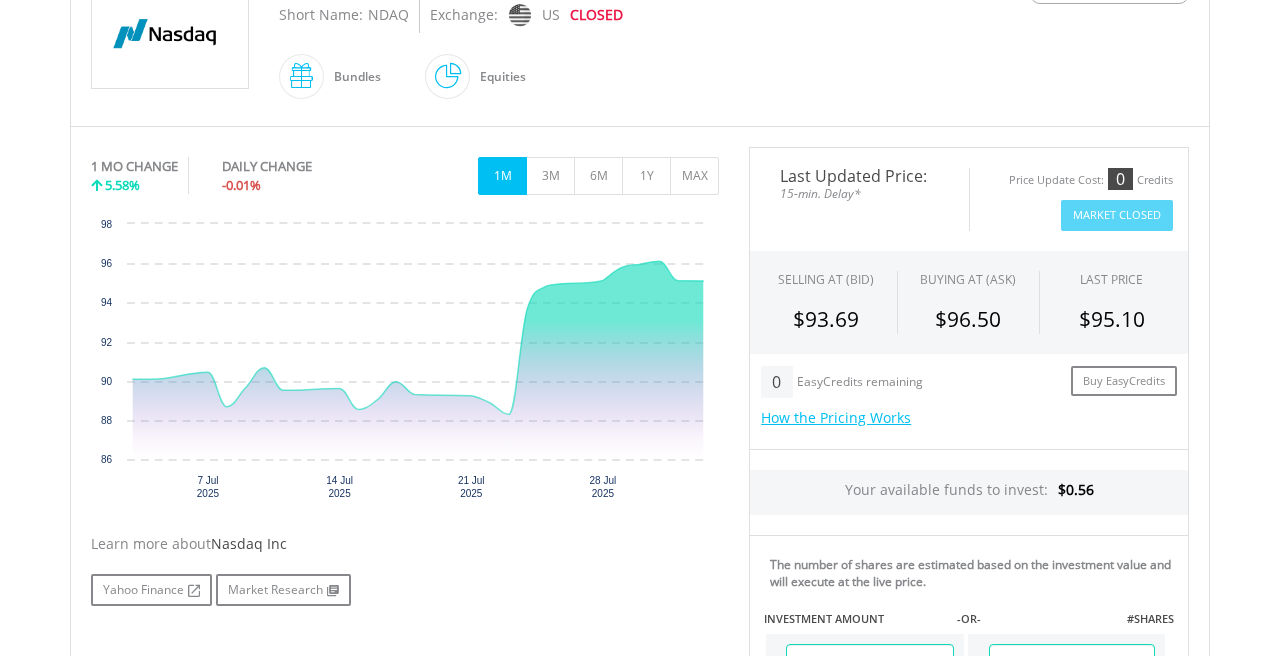 click on "Last Updated Price:
15-min. Delay*
Price Update Cost:
0
Credits
Market Closed" at bounding box center (969, 199) 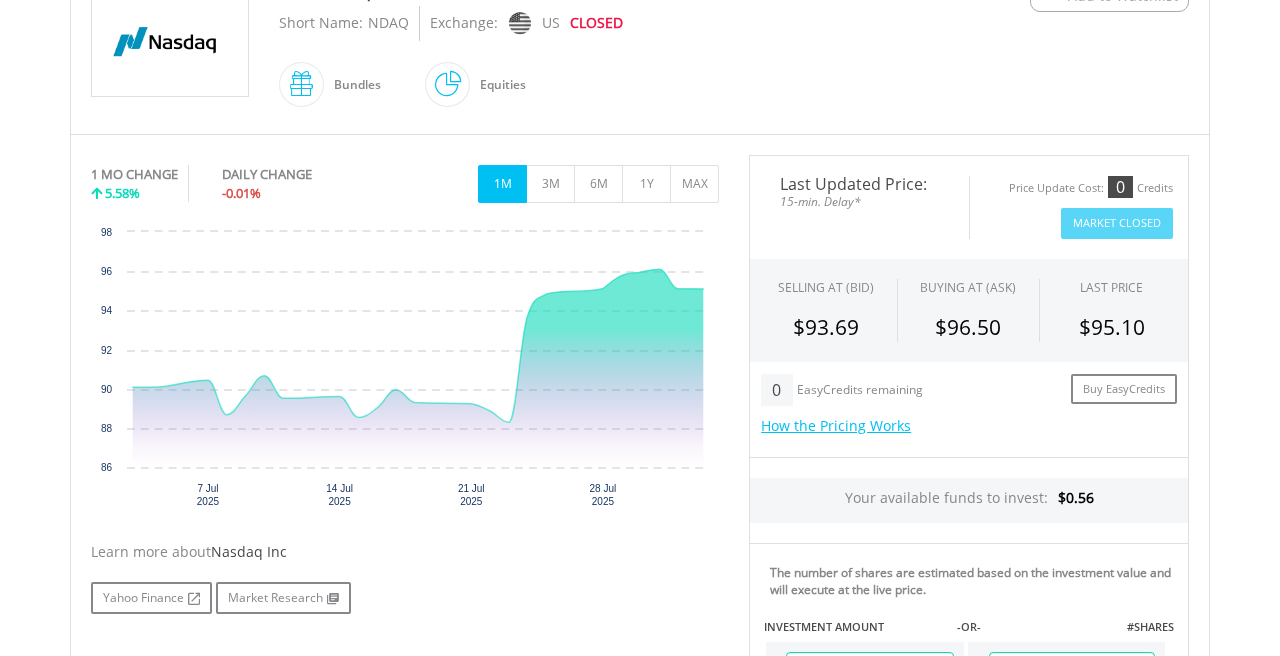 scroll, scrollTop: 470, scrollLeft: 0, axis: vertical 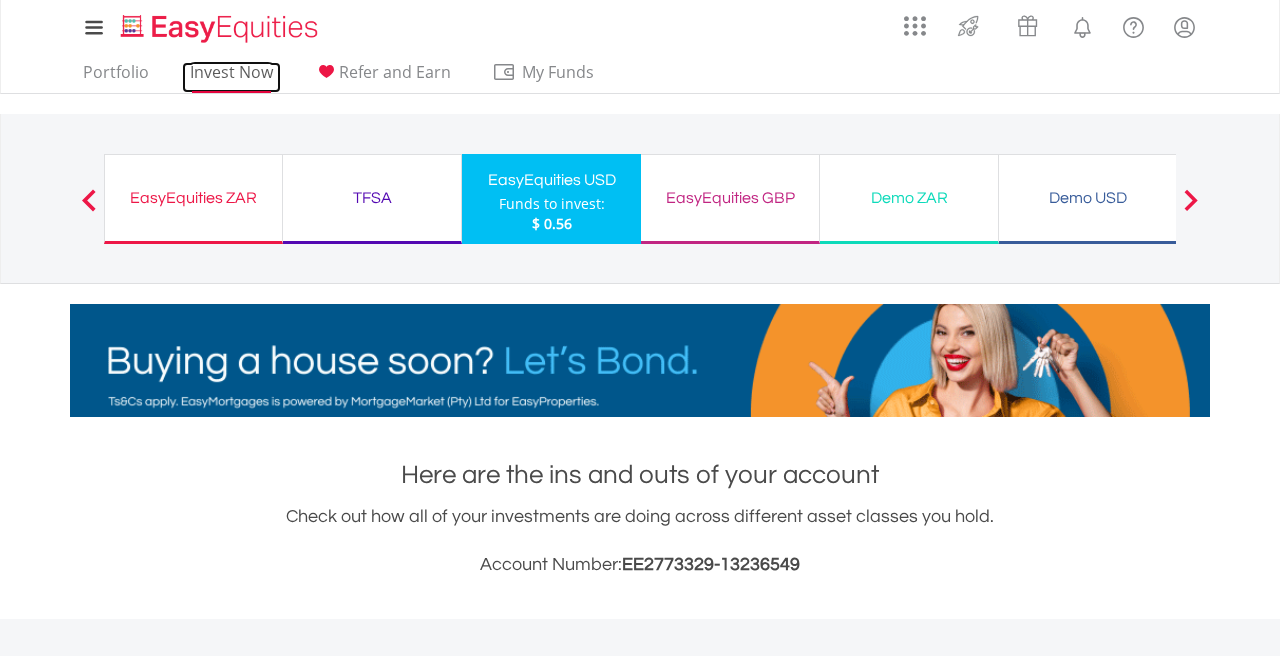 click on "Invest Now" at bounding box center [231, 77] 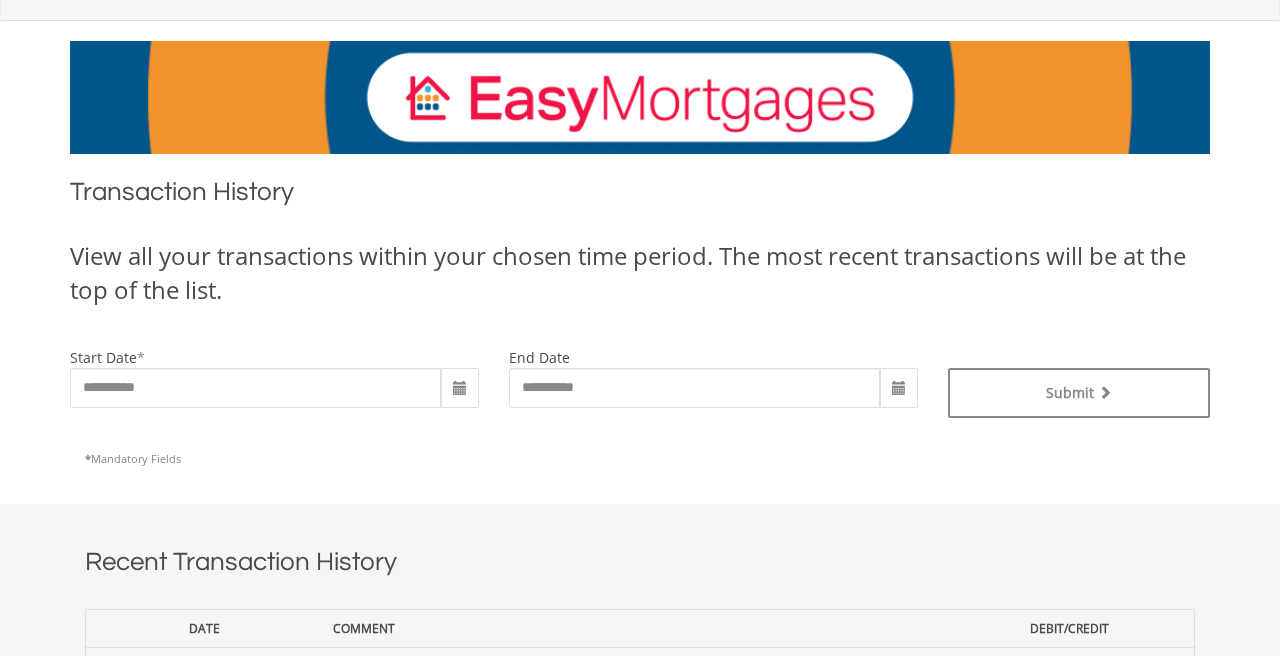 scroll, scrollTop: 0, scrollLeft: 0, axis: both 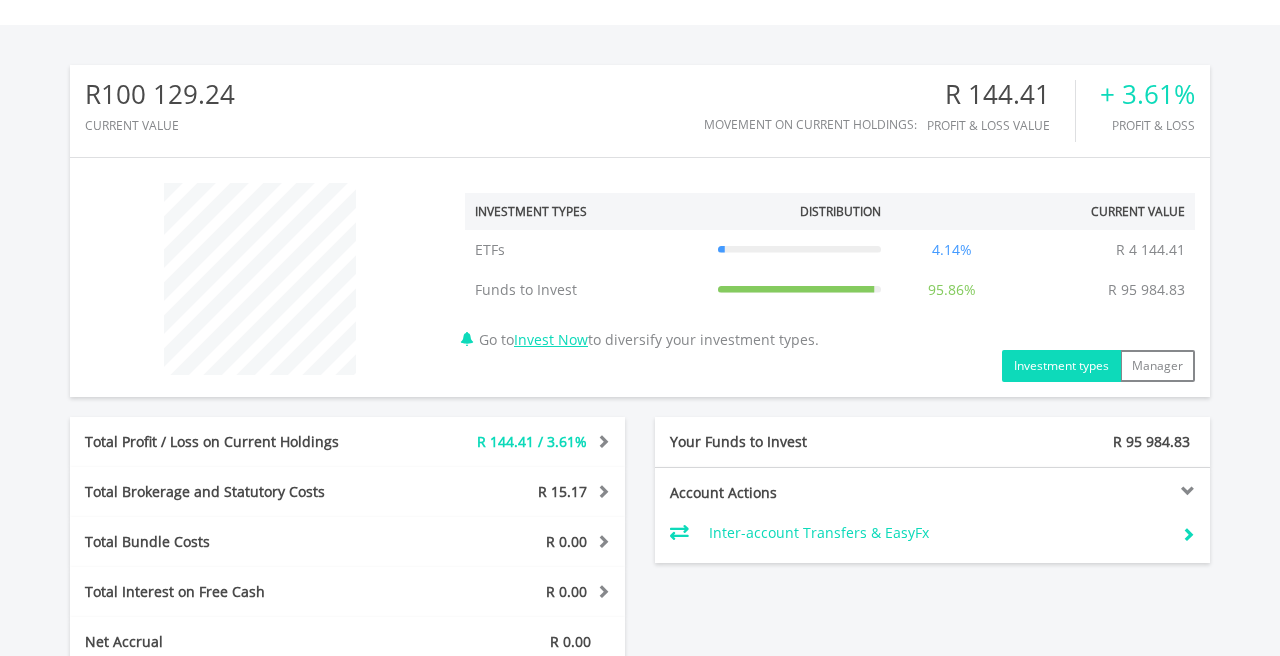click on "ETFs" at bounding box center (586, 250) 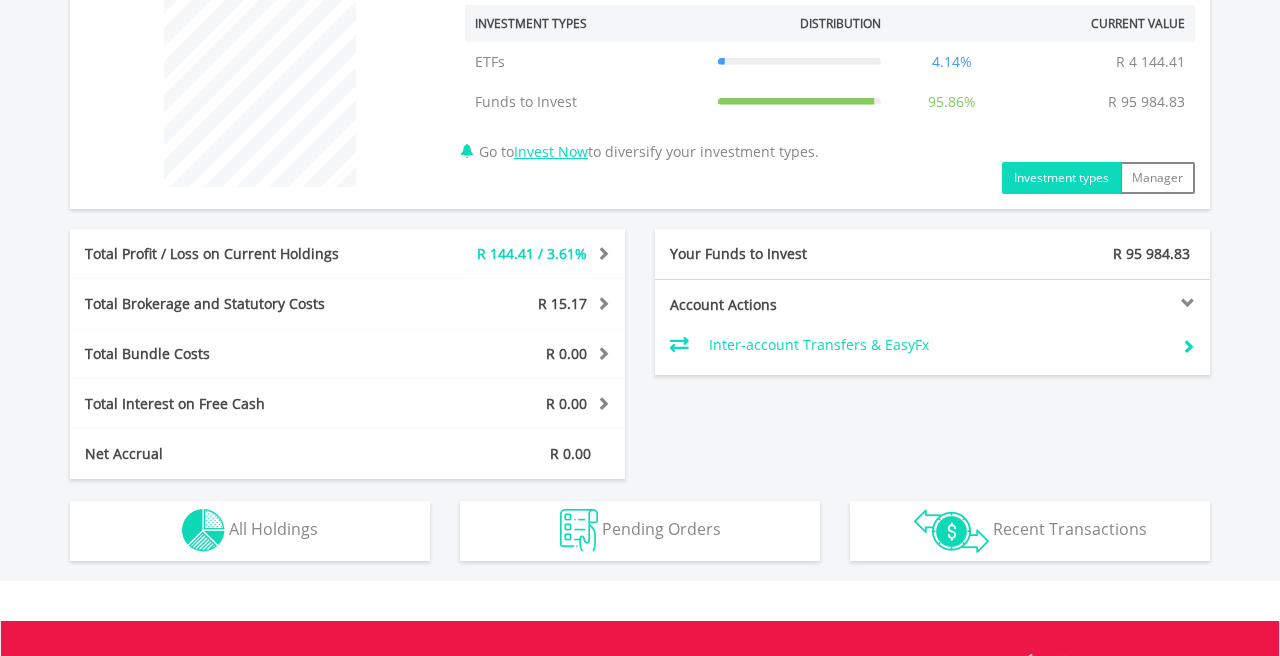 scroll, scrollTop: 770, scrollLeft: 0, axis: vertical 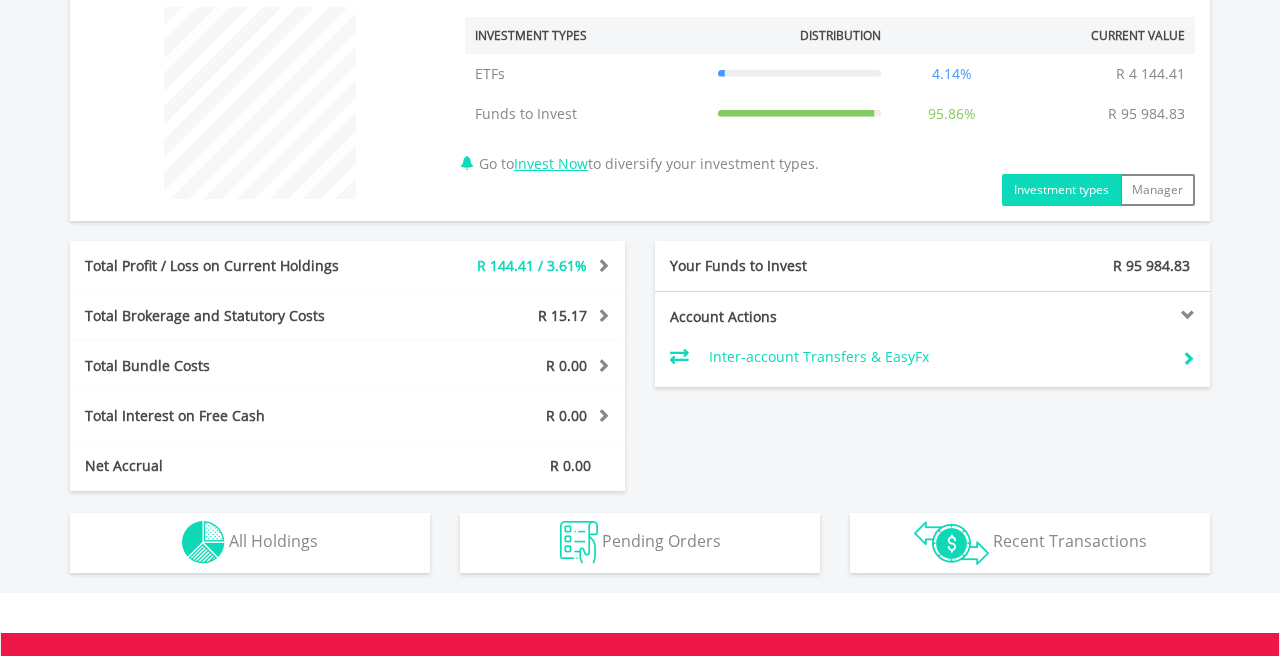 click at bounding box center [600, 265] 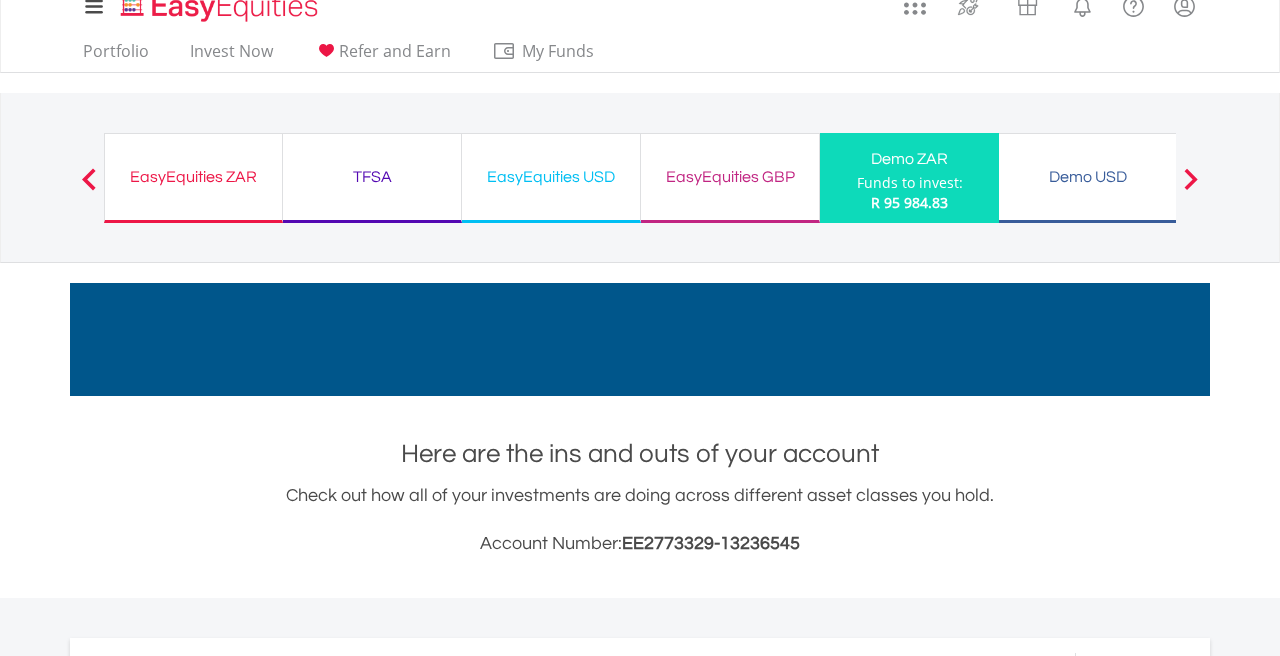 scroll, scrollTop: 0, scrollLeft: 0, axis: both 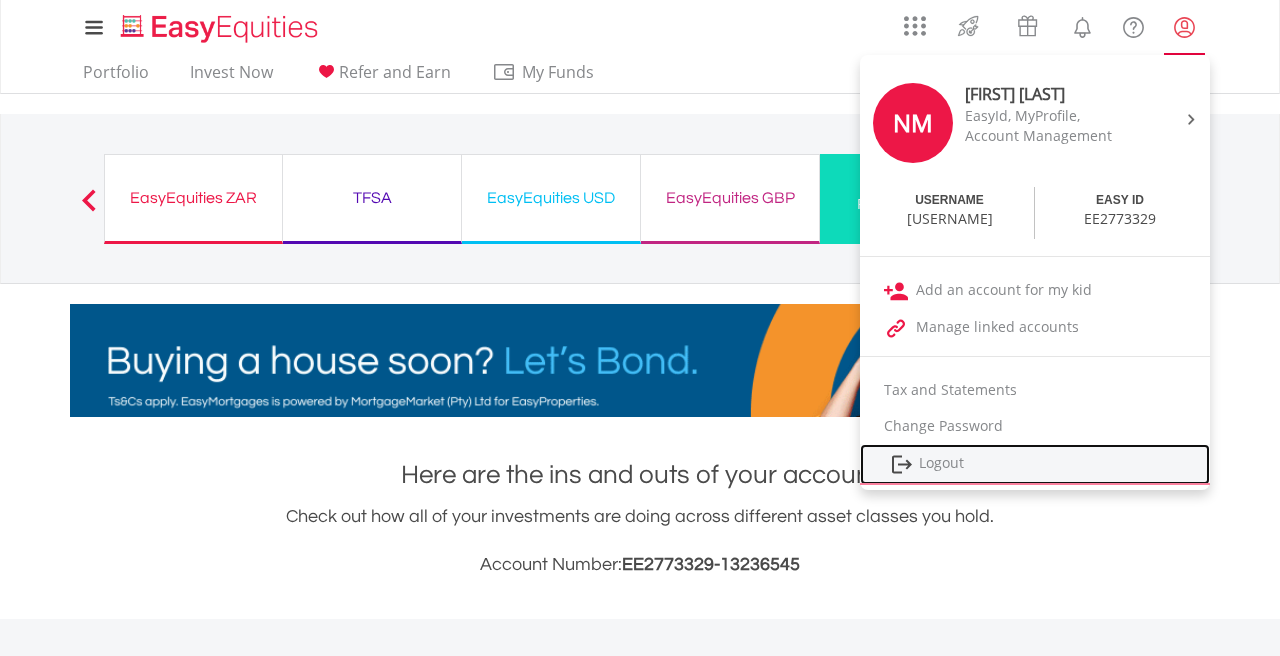 click on "Logout" at bounding box center [1035, 464] 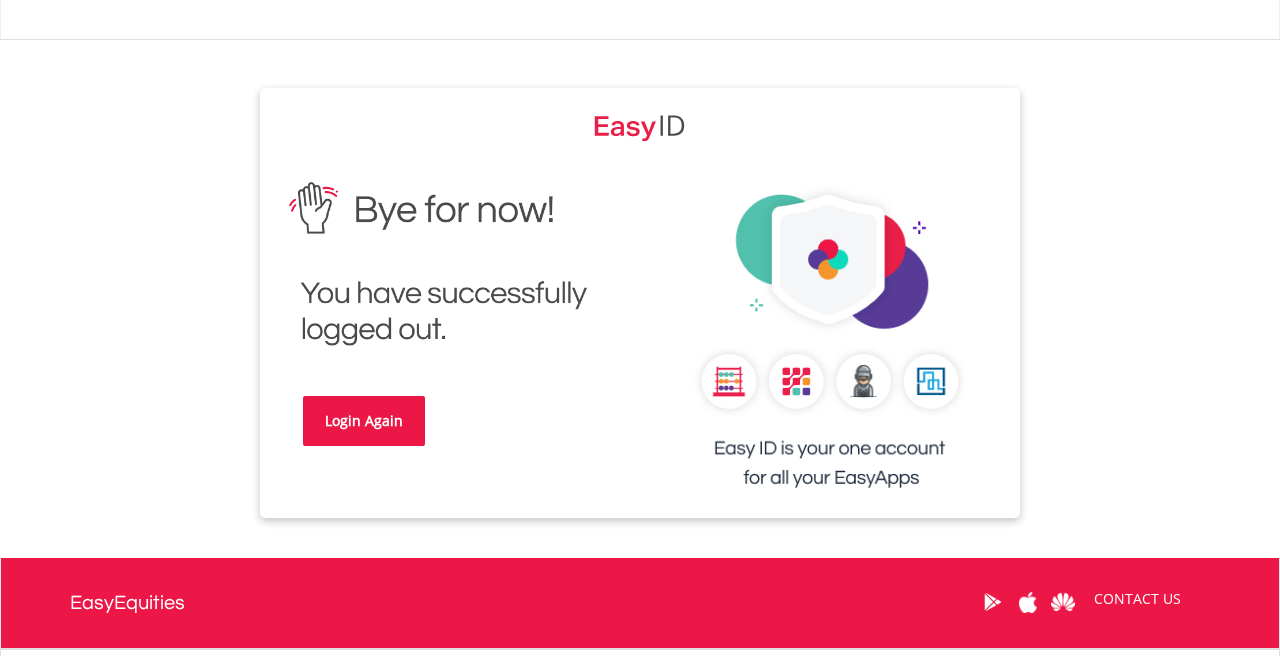 scroll, scrollTop: 0, scrollLeft: 0, axis: both 